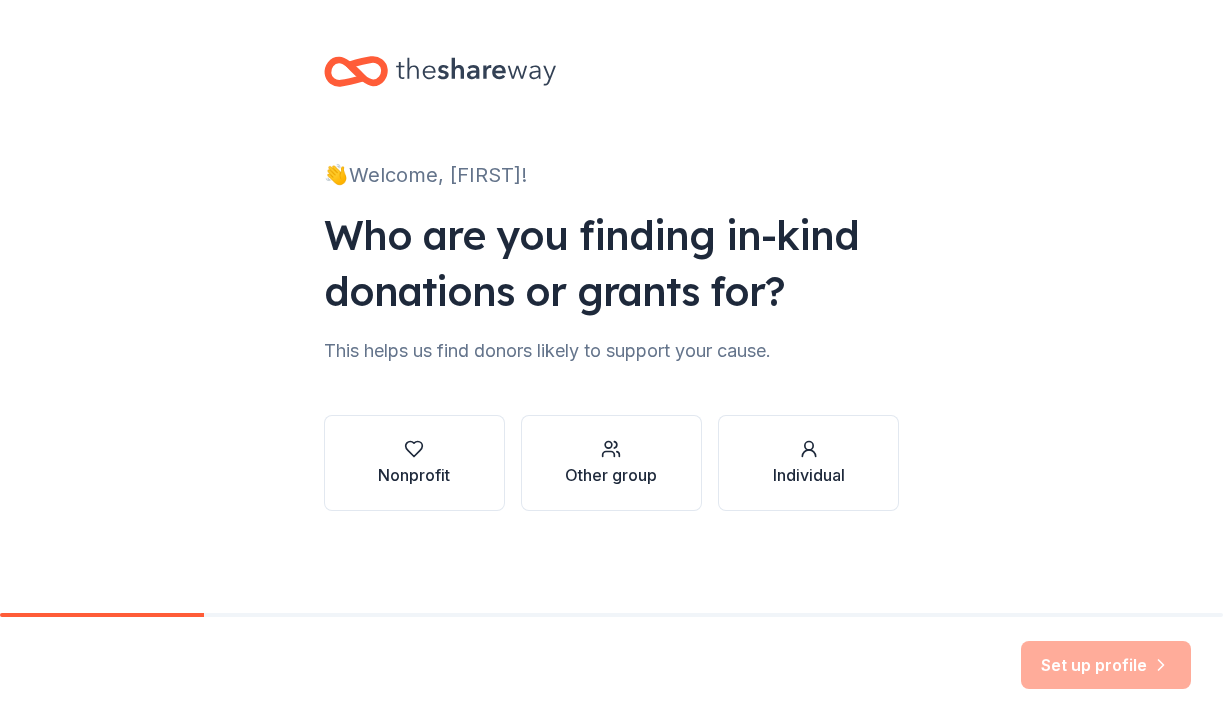 scroll, scrollTop: 0, scrollLeft: 0, axis: both 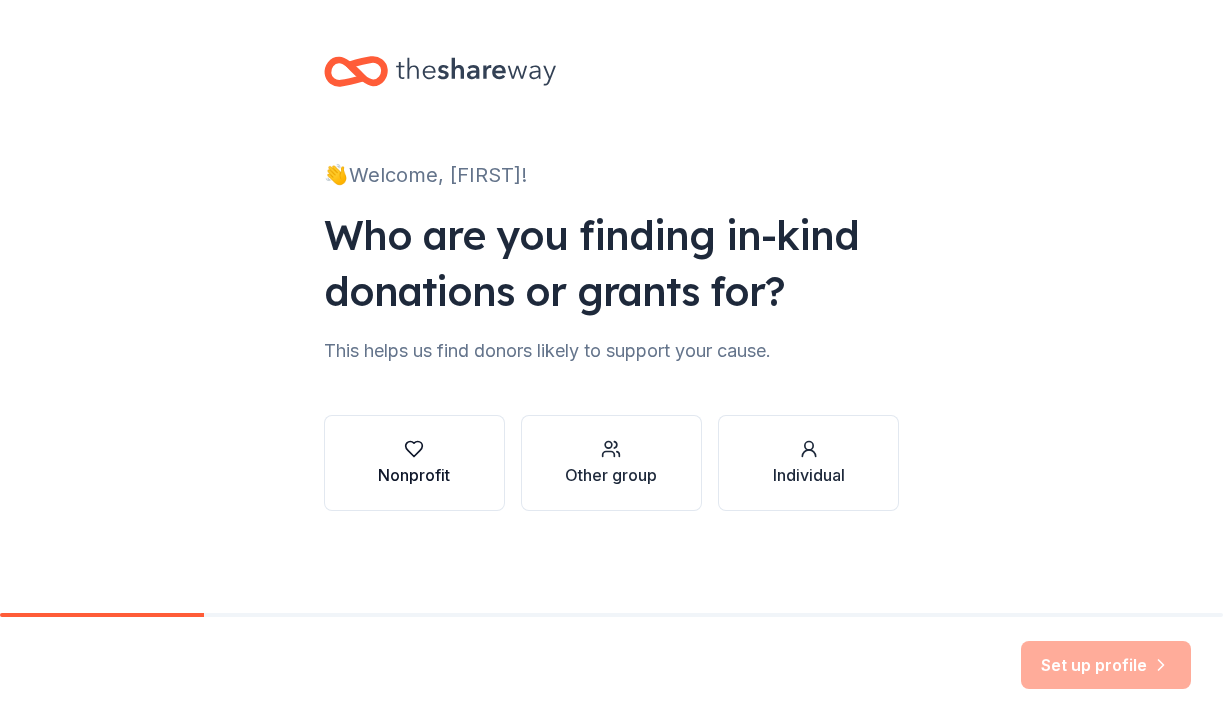 click 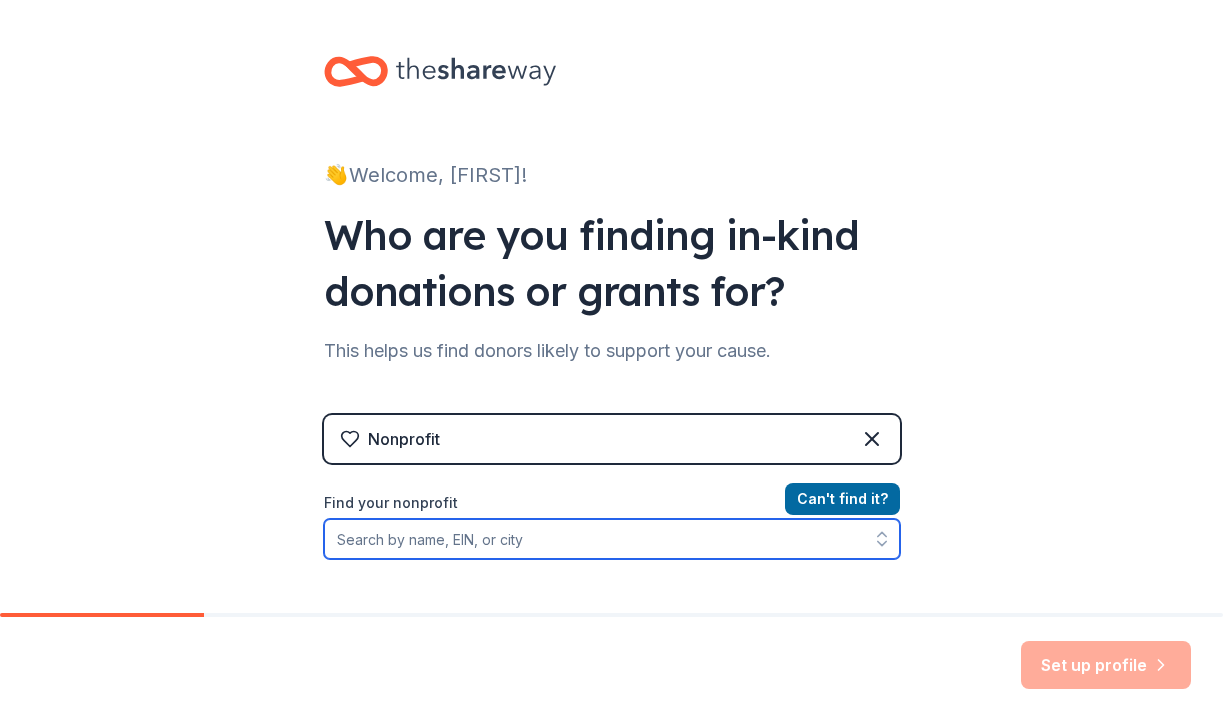 click on "Find your nonprofit" at bounding box center (612, 539) 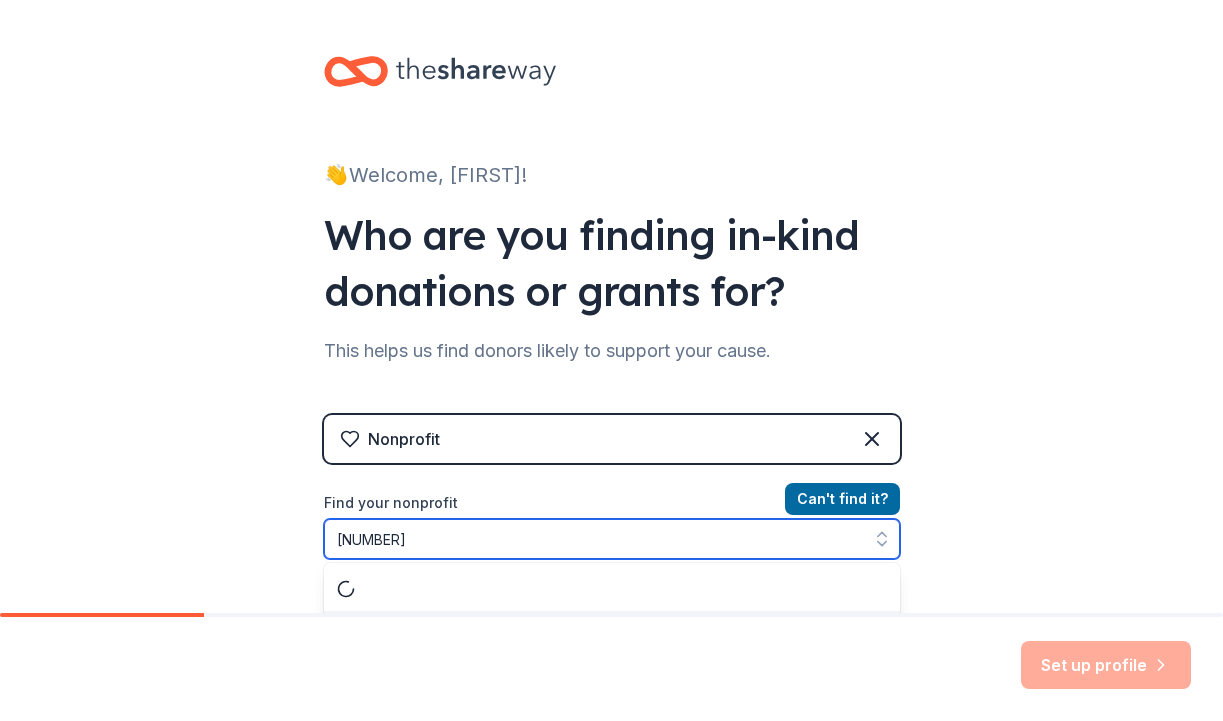 scroll, scrollTop: 46, scrollLeft: 0, axis: vertical 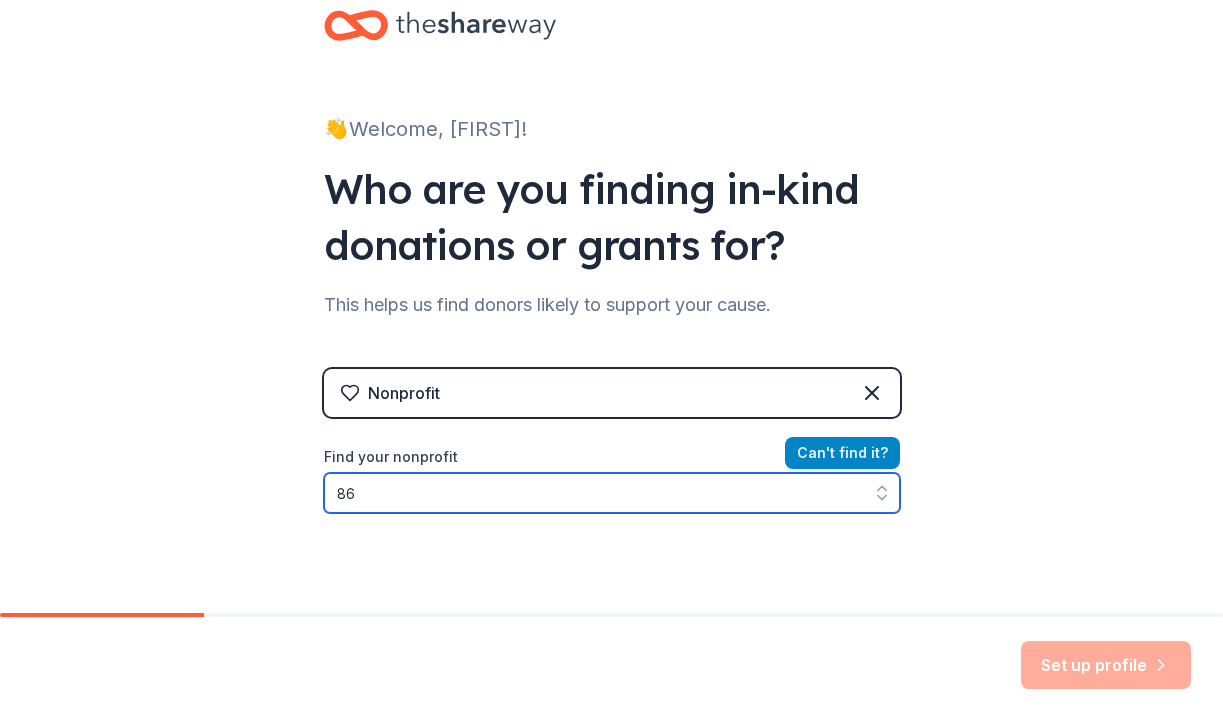 type on "8" 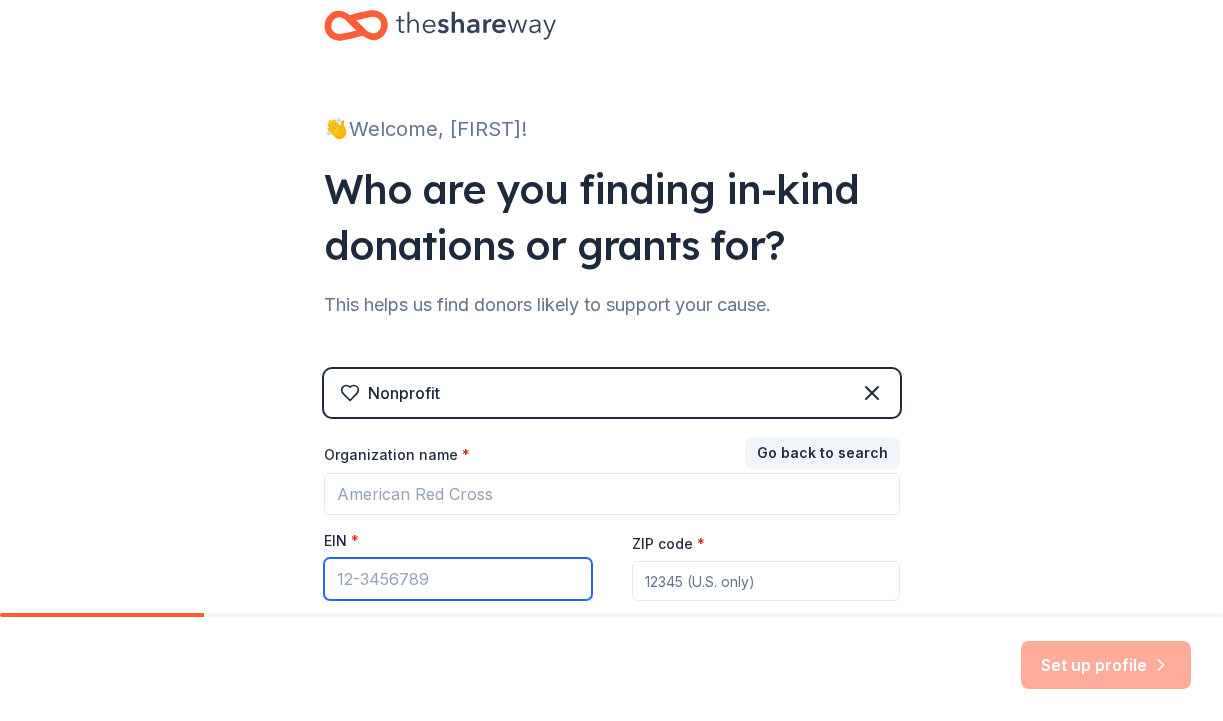 click on "EIN *" at bounding box center (458, 579) 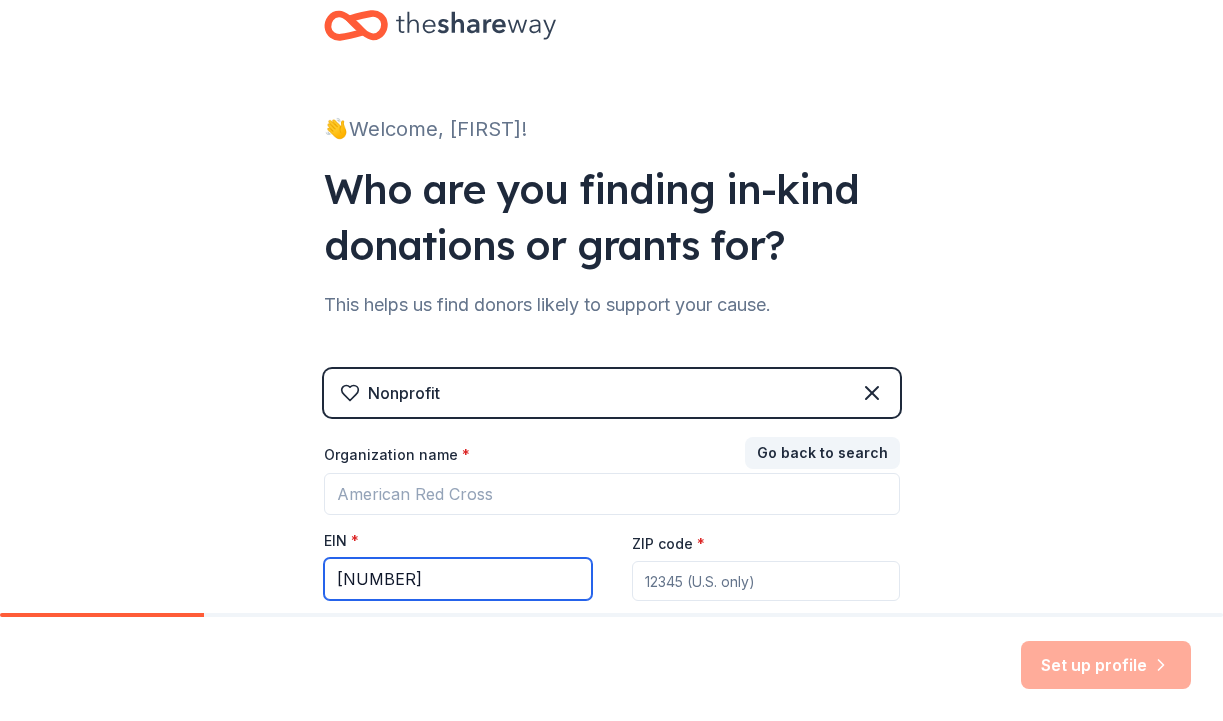 type on "[NUMBER]" 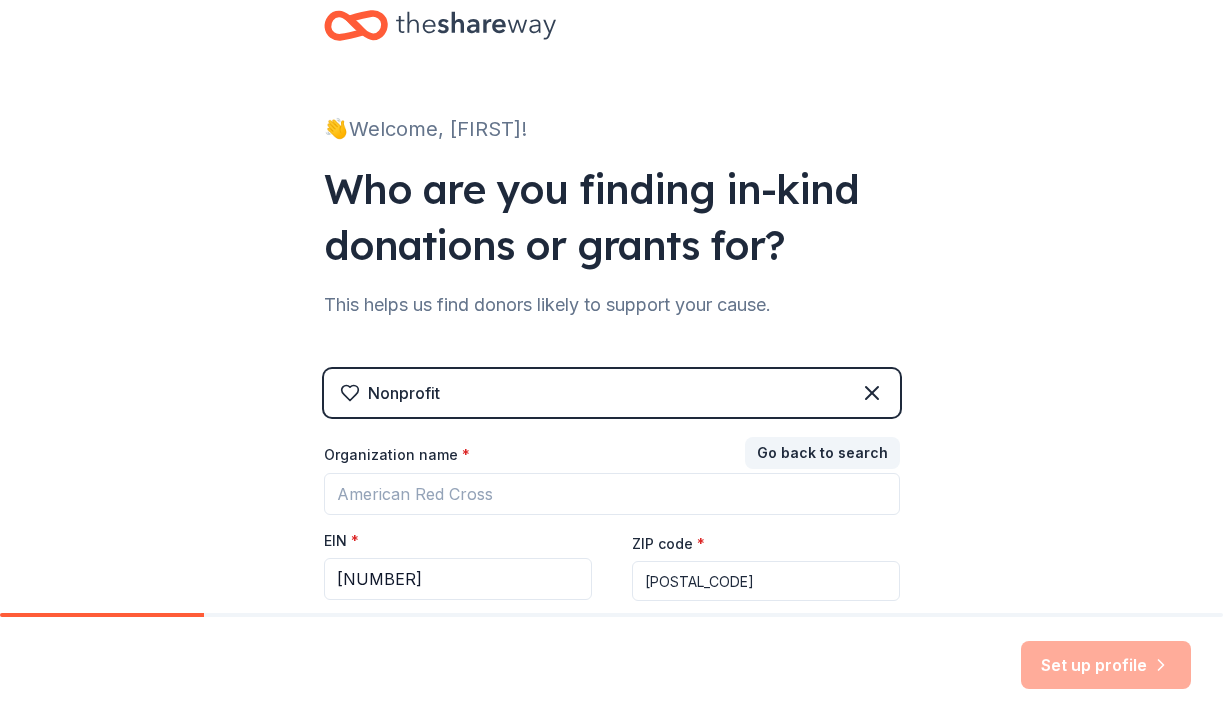 type on "[POSTAL_CODE]" 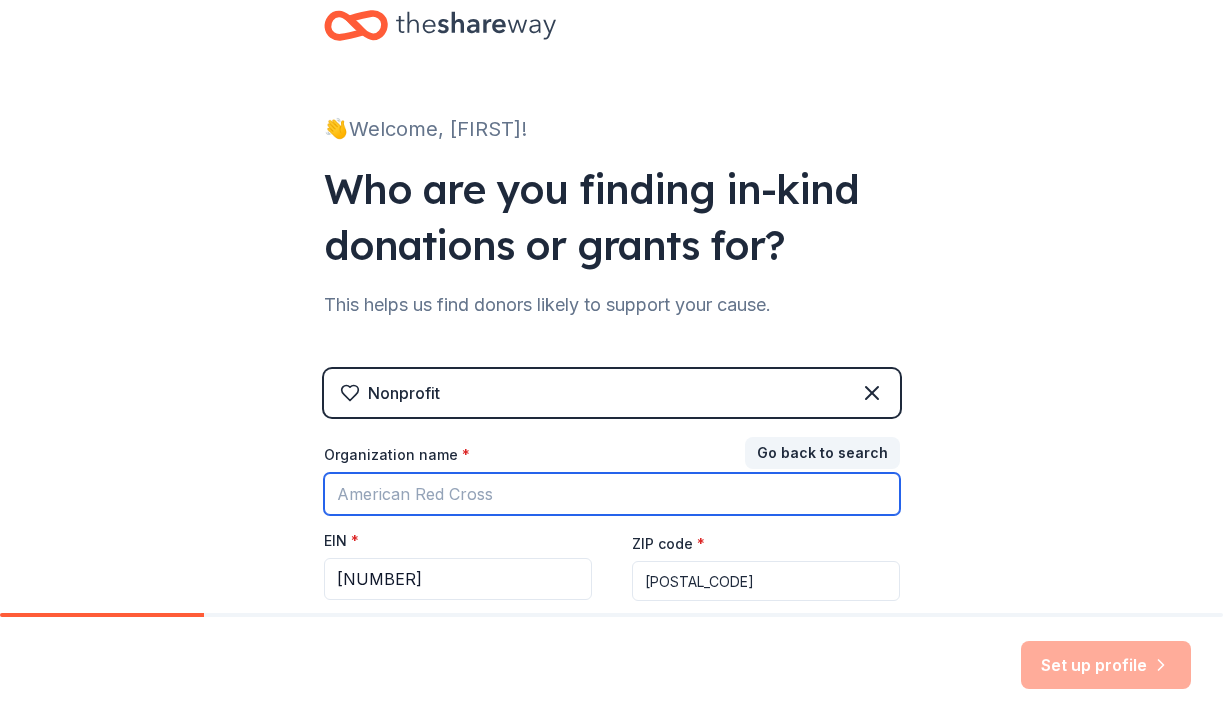 click on "Organization name *" at bounding box center (612, 494) 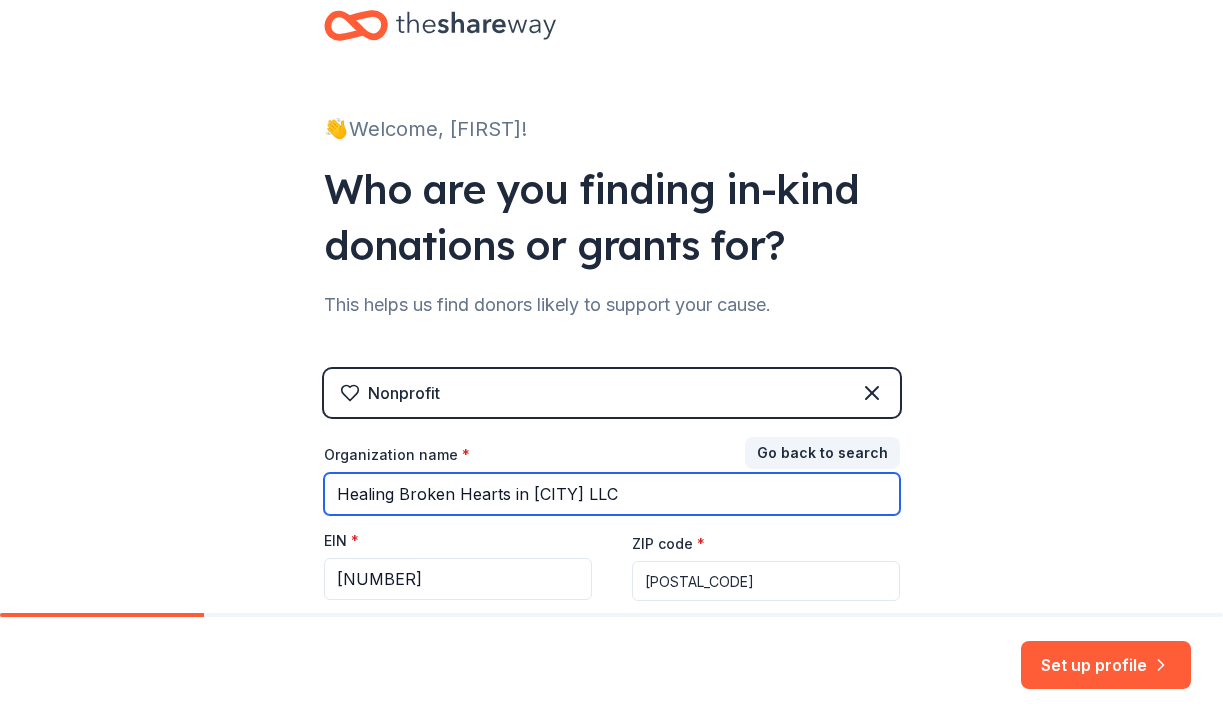 type on "Healing Broken Hearts in [CITY] LLC" 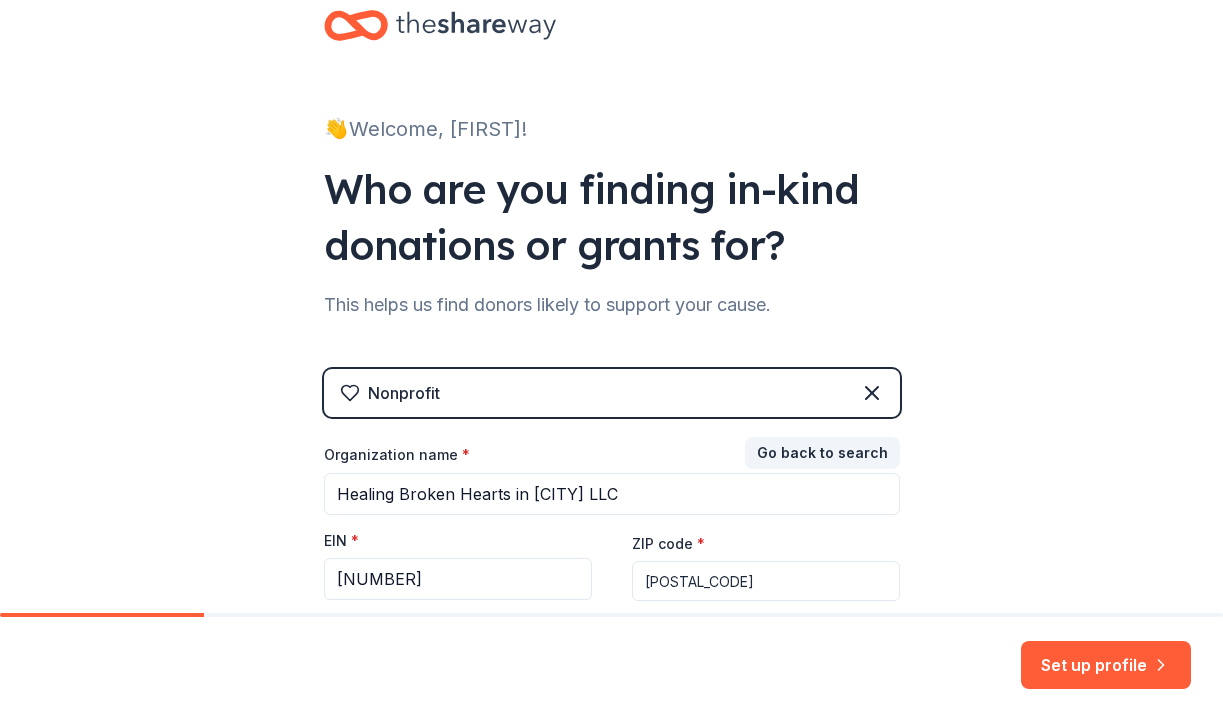 click on "[POSTAL_CODE]" at bounding box center (766, 581) 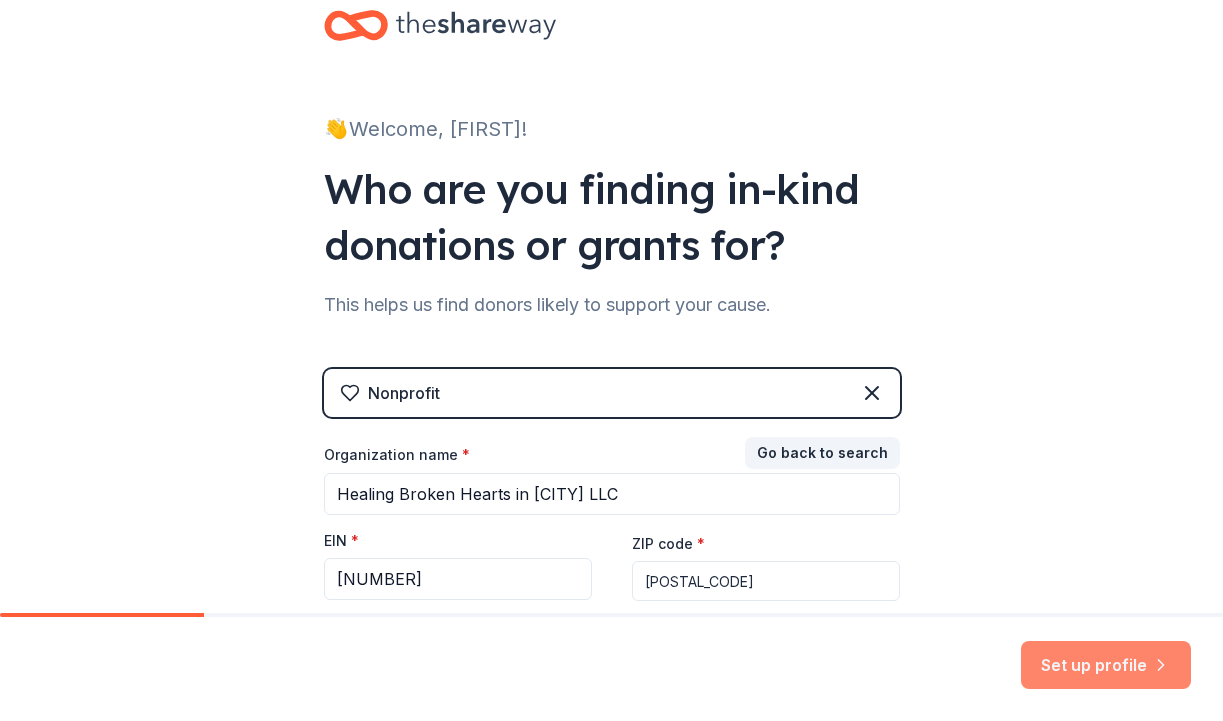 click on "Set up profile" at bounding box center (1106, 665) 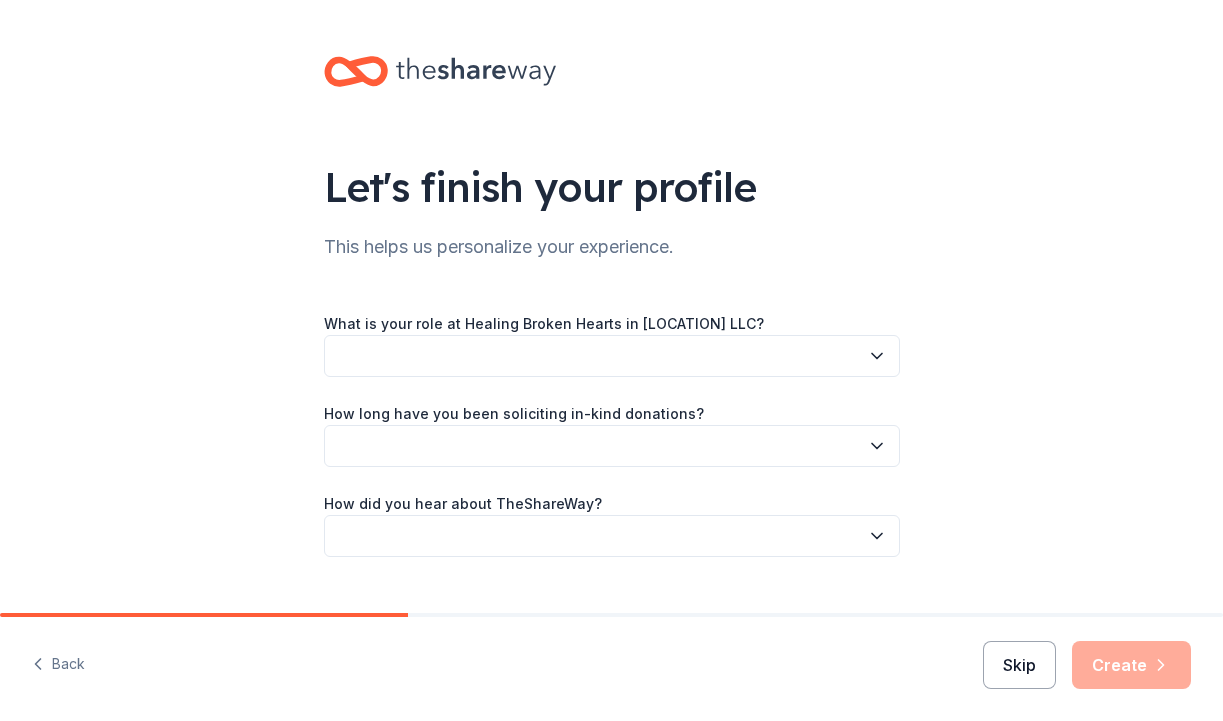 click on "Skip" at bounding box center (1019, 665) 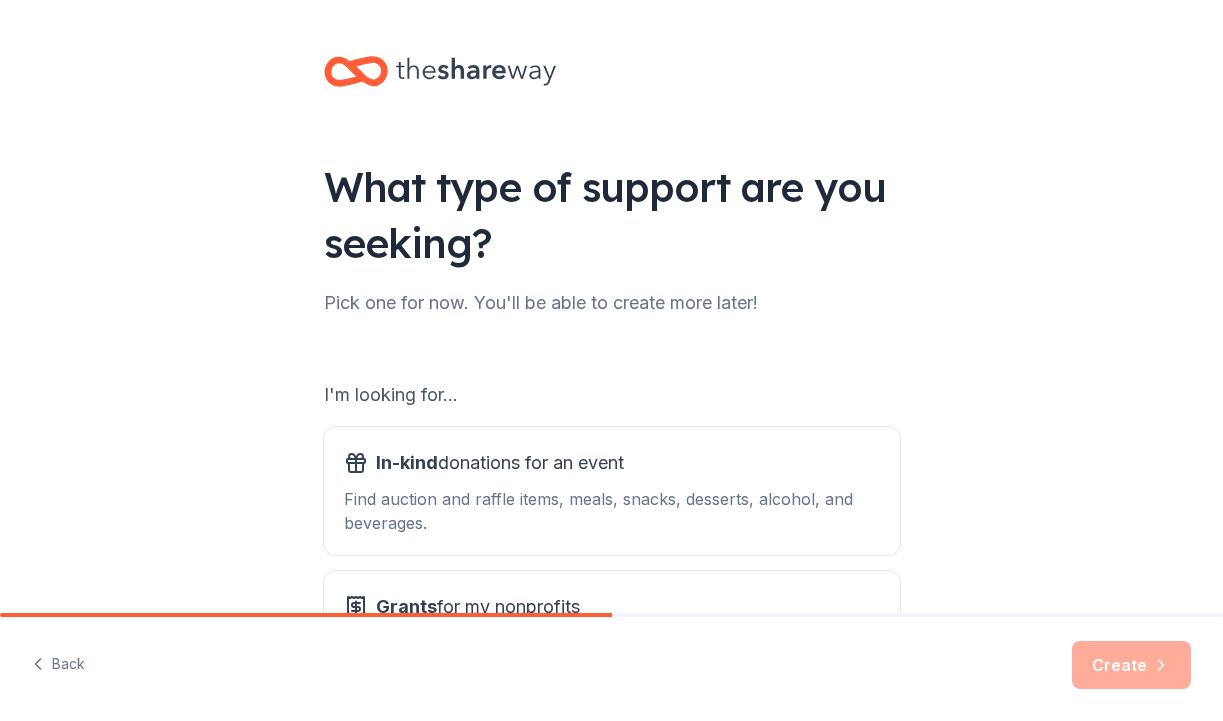 click on "Pick one for now. You'll be able to create more later!" at bounding box center (612, 303) 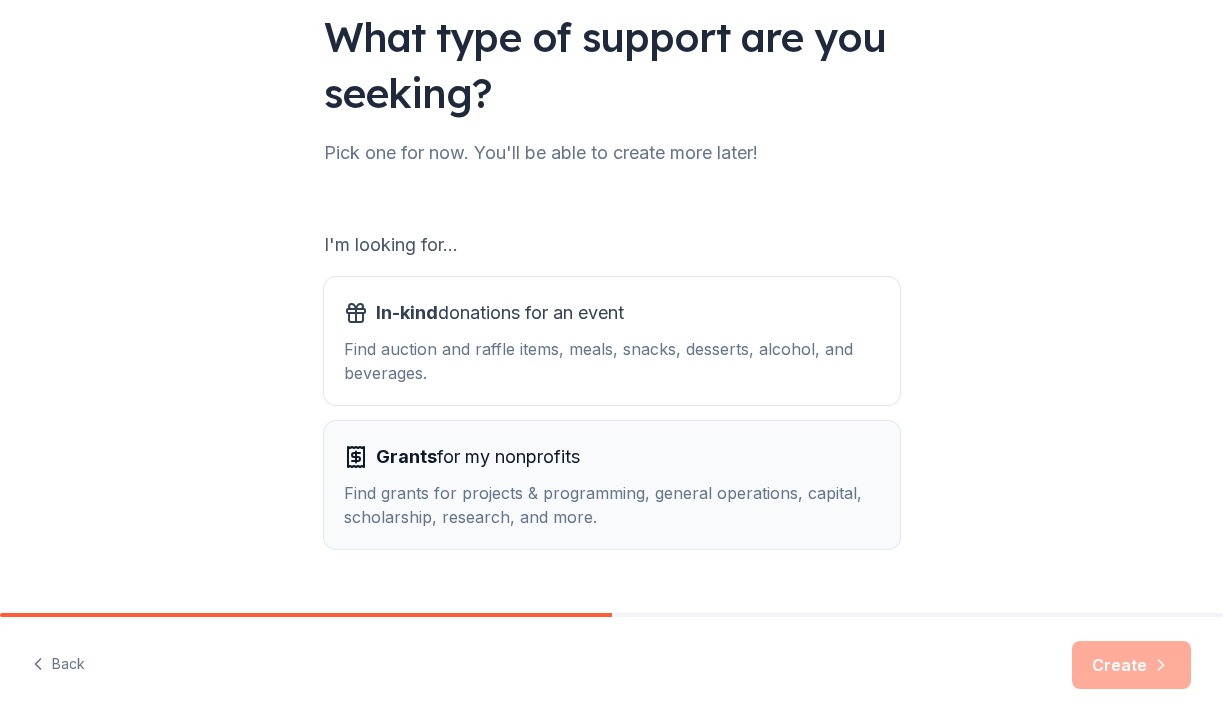 scroll, scrollTop: 153, scrollLeft: 0, axis: vertical 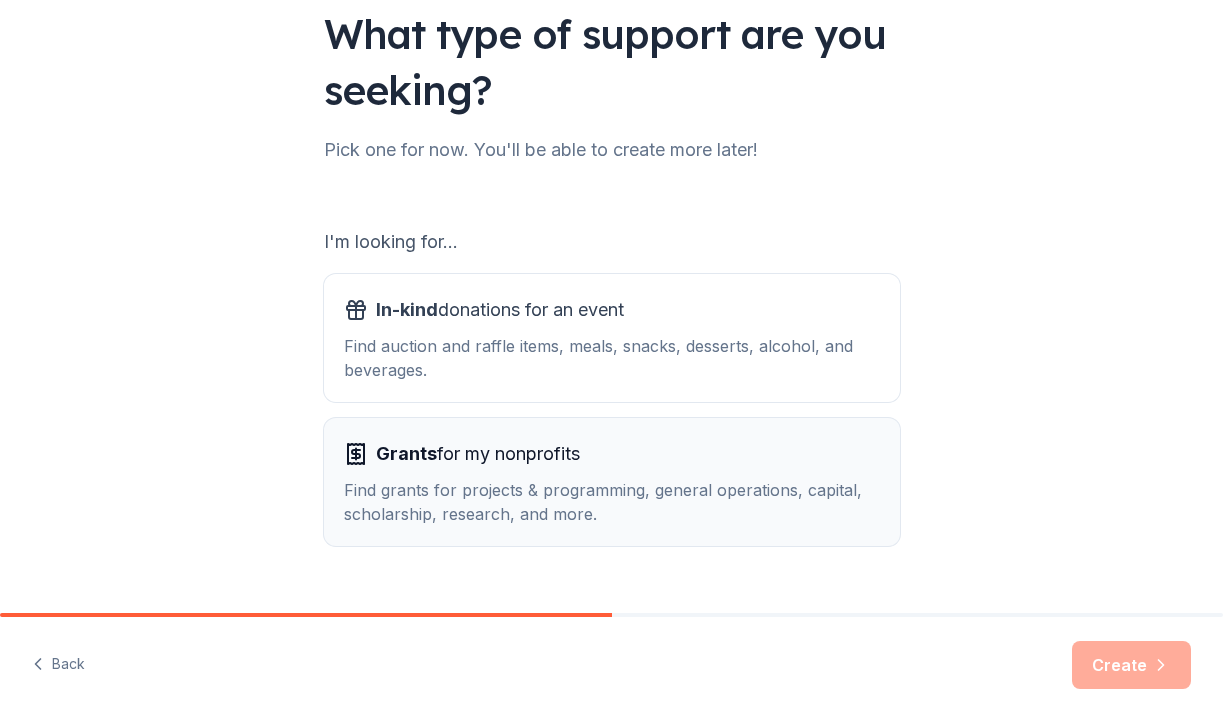 click on "Grants  for my nonprofits" at bounding box center [478, 454] 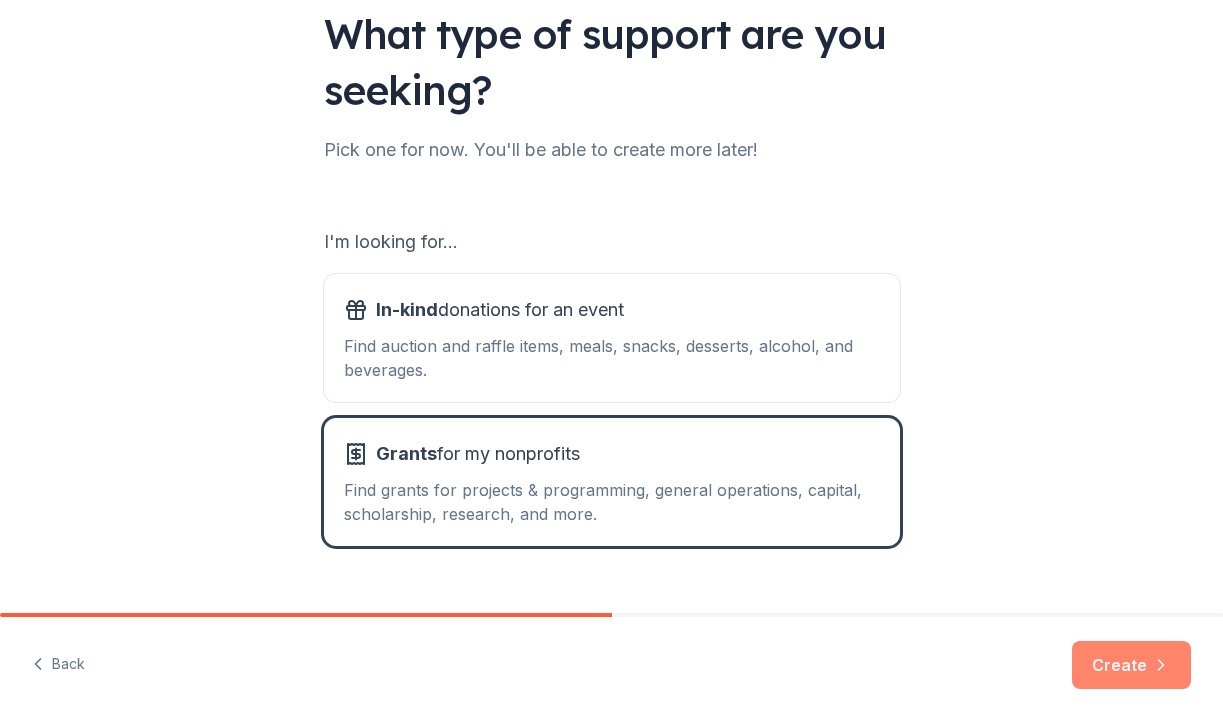 click on "Create" at bounding box center [1131, 665] 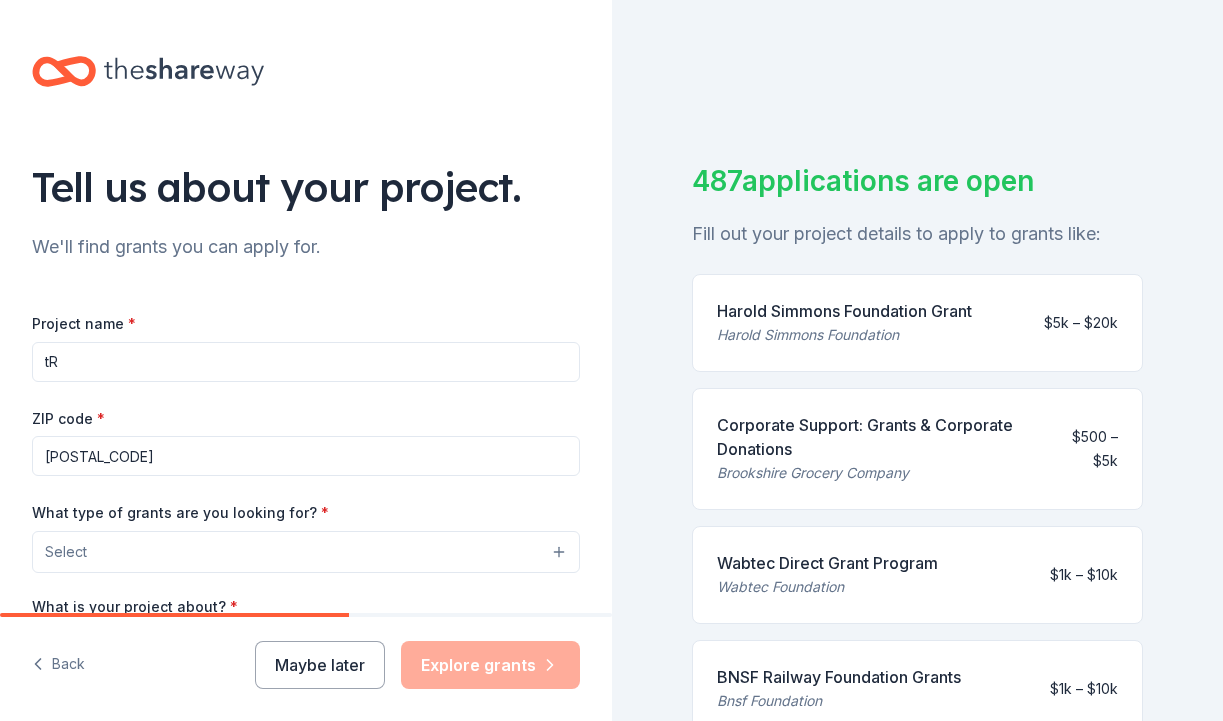 type on "t" 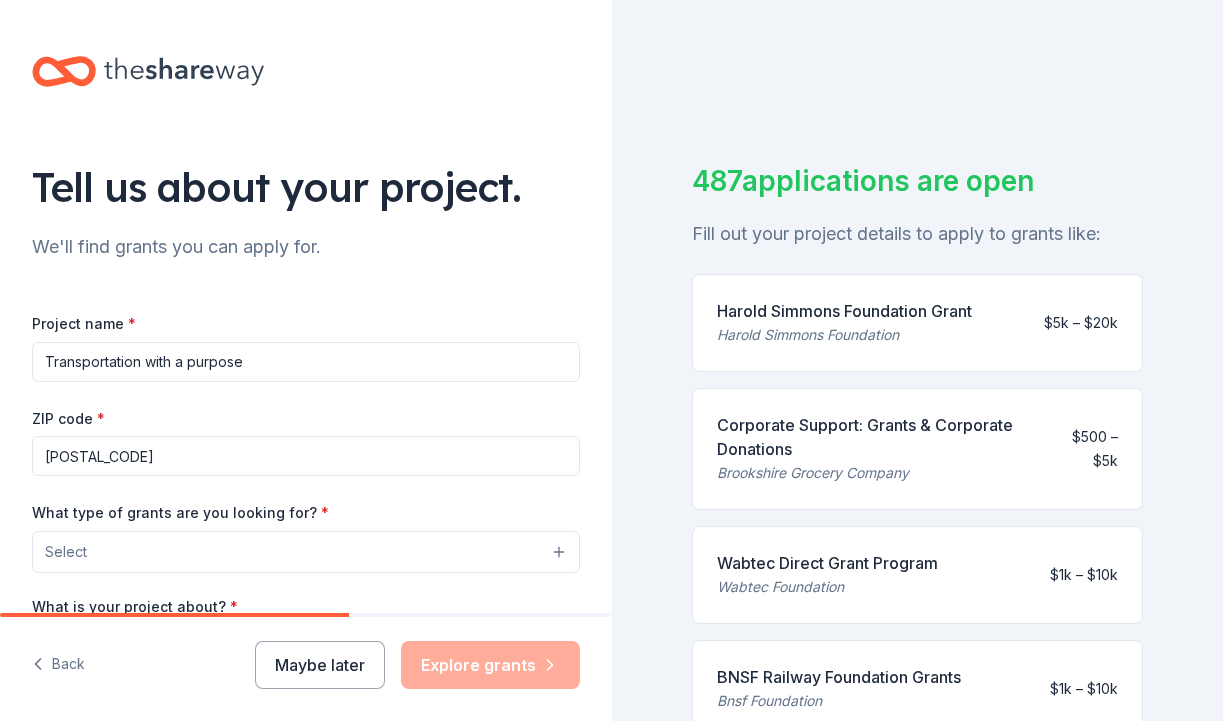 type on "Transportation with a purpose" 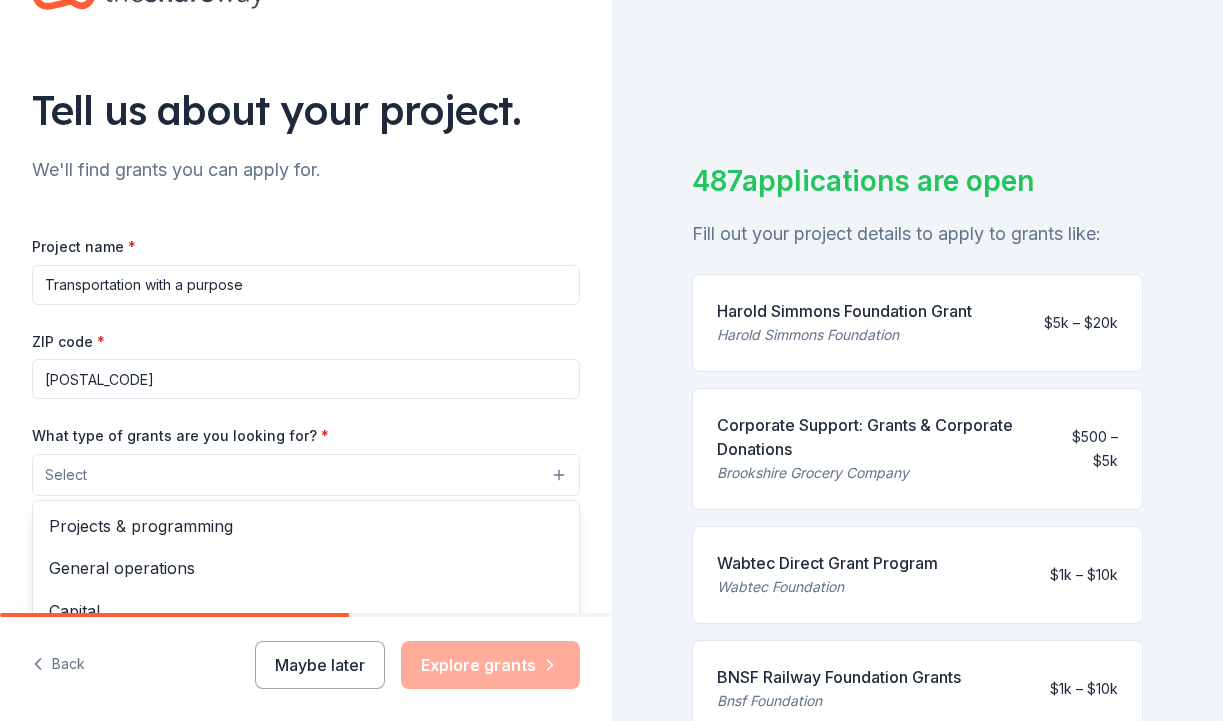 scroll, scrollTop: 100, scrollLeft: 0, axis: vertical 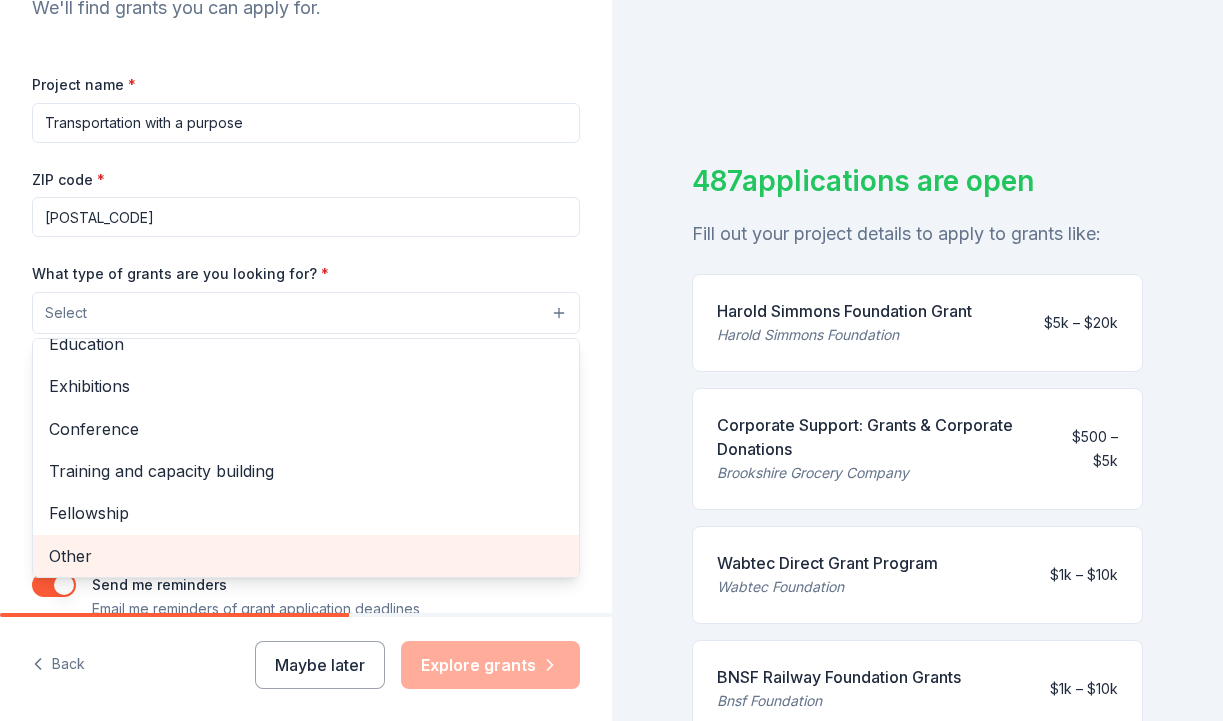 click on "Other" at bounding box center (306, 556) 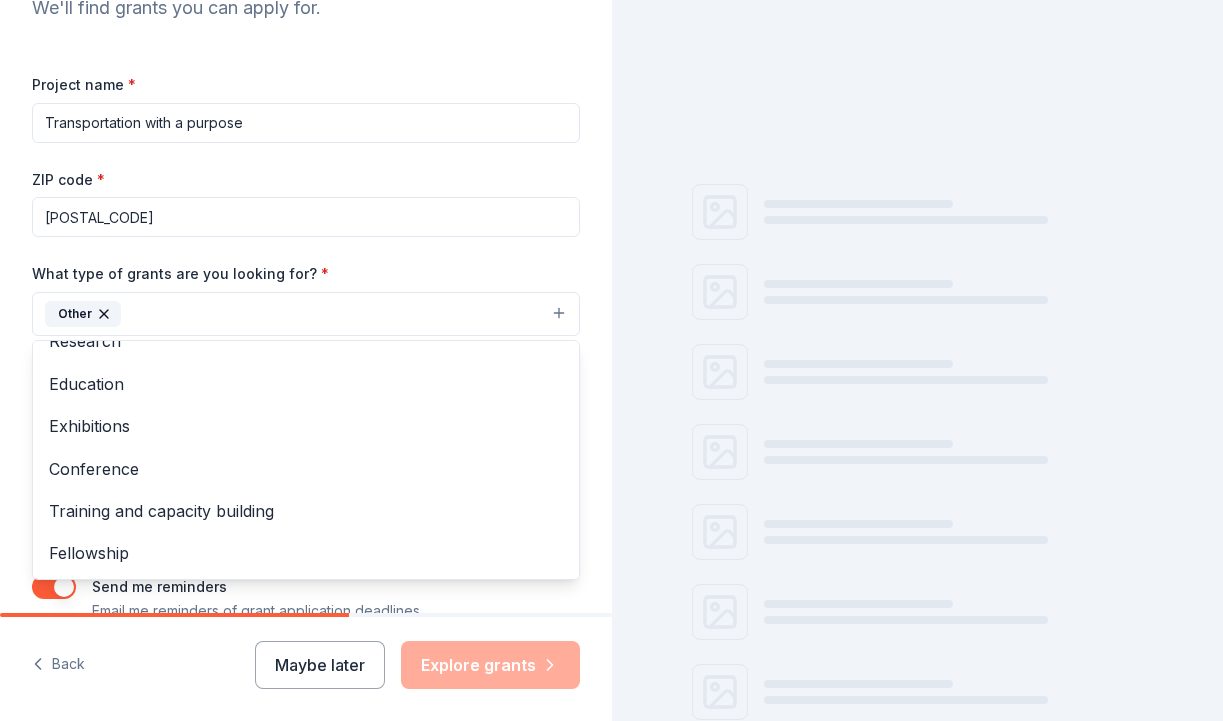scroll, scrollTop: 190, scrollLeft: 0, axis: vertical 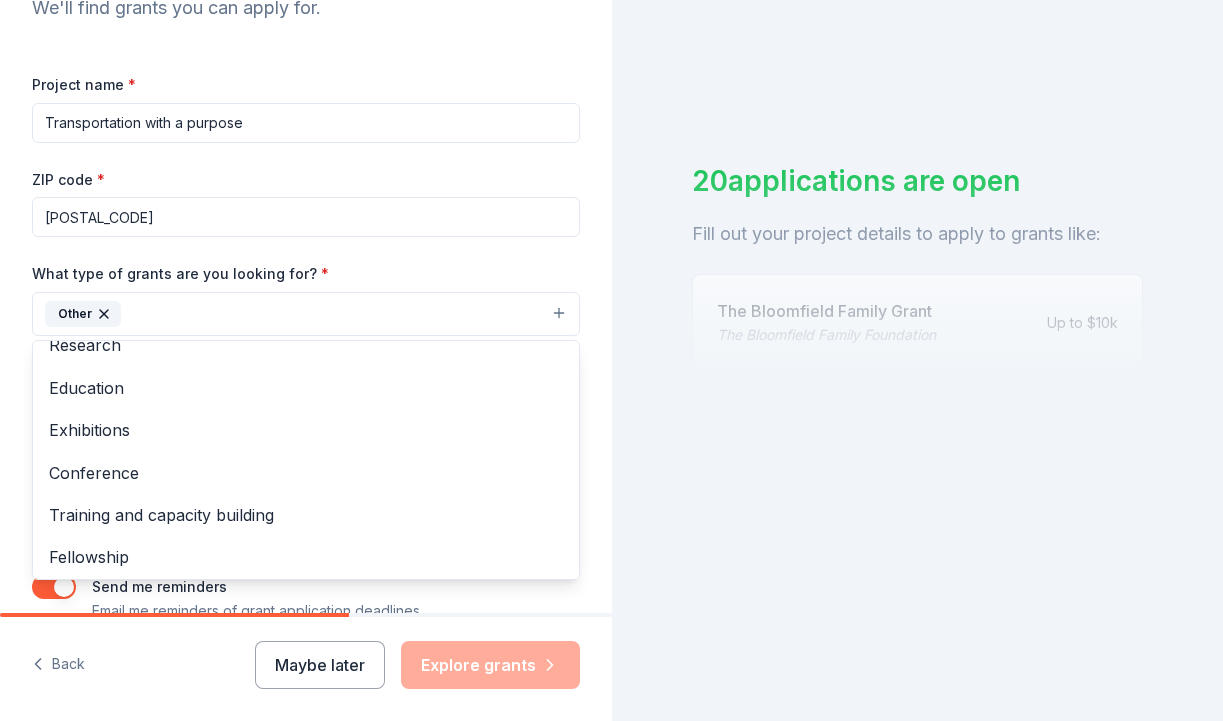 click on "Project name * Transportation with a purpose ZIP code * [POSTAL_CODE] What type of grants are you looking for? * Other Projects & programming General operations Capital Scholarship Research Education Exhibitions Conference Training and capacity building Fellowship What is your project about? * We use this to match you to relevant grant opportunities.   See examples We recommend at least 300 characters to get the best grant matches. Send me reminders Email me reminders of grant application deadlines" at bounding box center [306, 347] 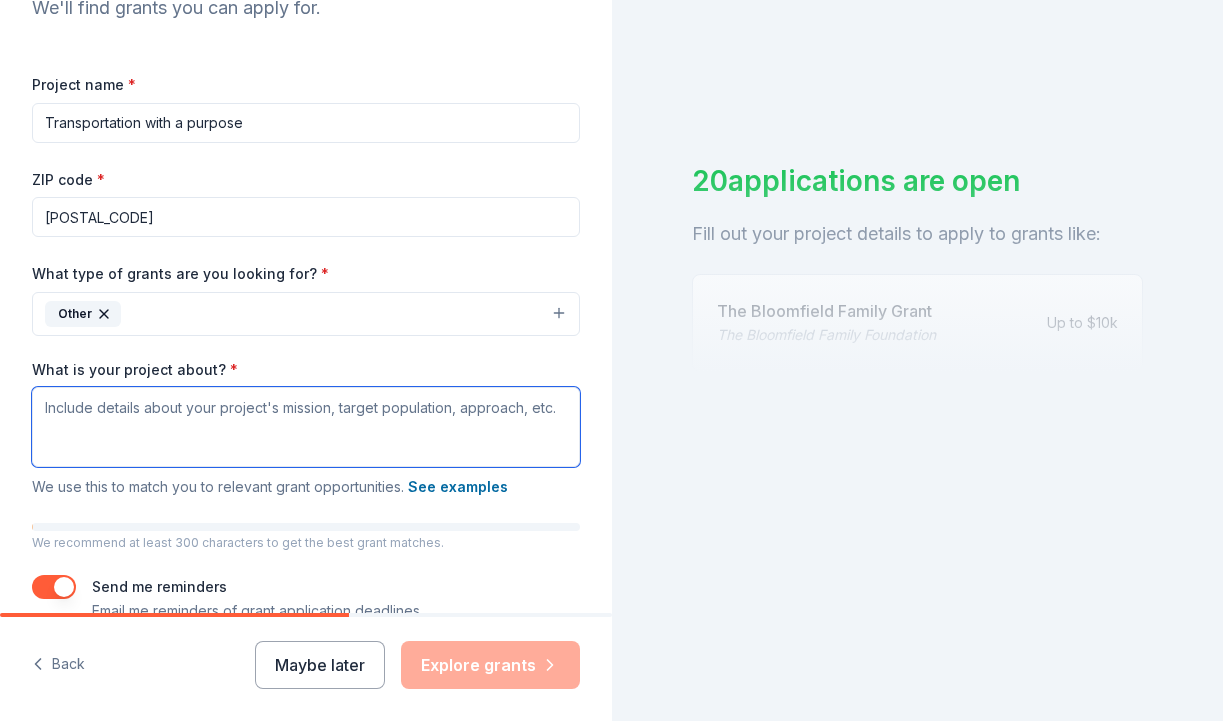 click on "What is your project about? *" at bounding box center (306, 427) 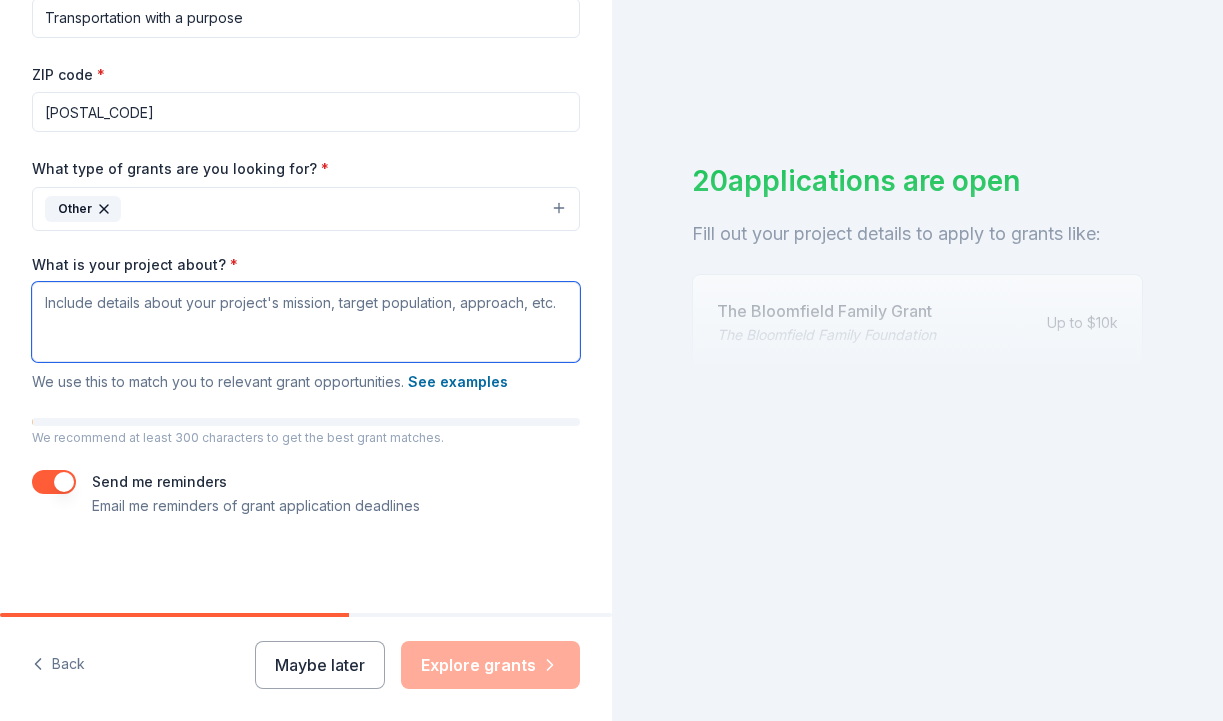 scroll, scrollTop: 343, scrollLeft: 0, axis: vertical 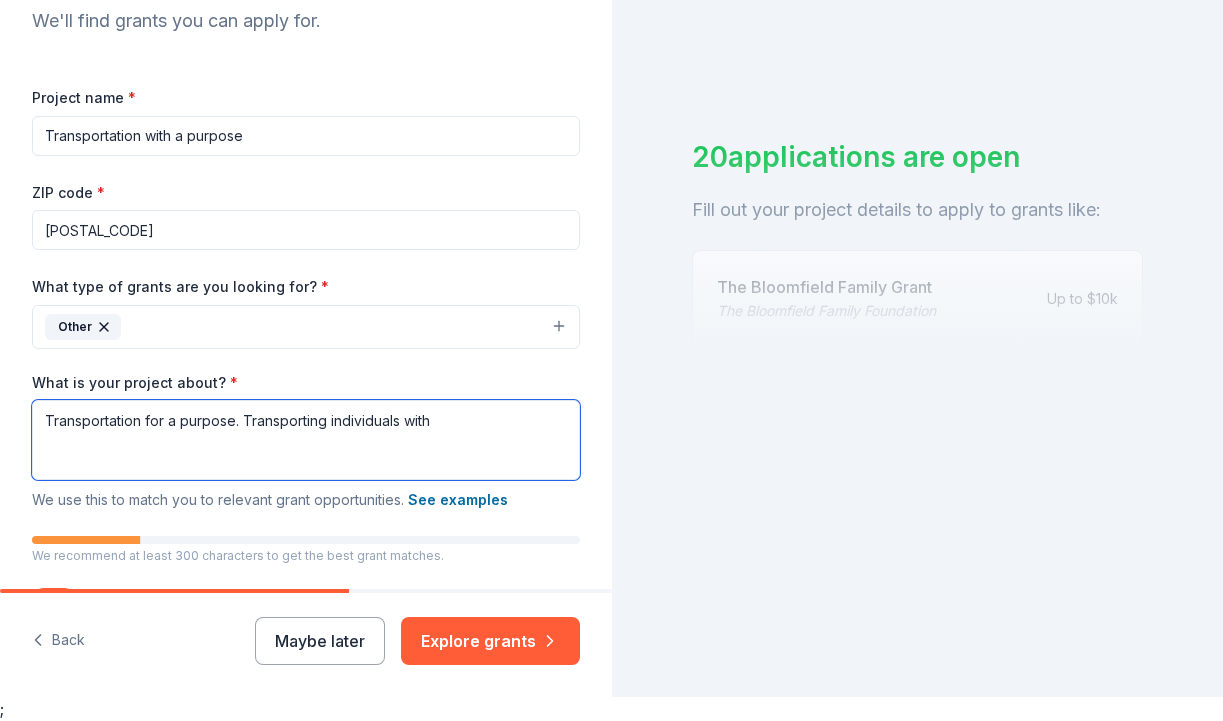 click on "Transportation for a purpose. Transporting individuals with" at bounding box center [306, 440] 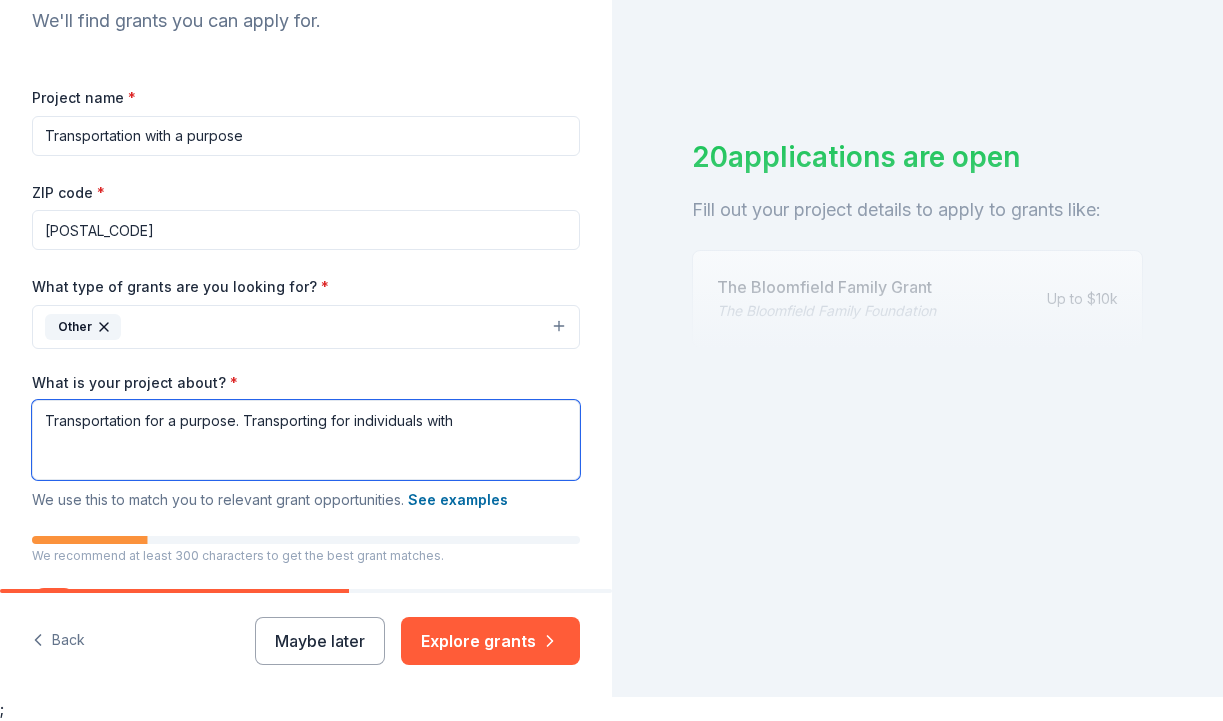 click on "Transportation for a purpose. Transporting for individuals with" at bounding box center [306, 440] 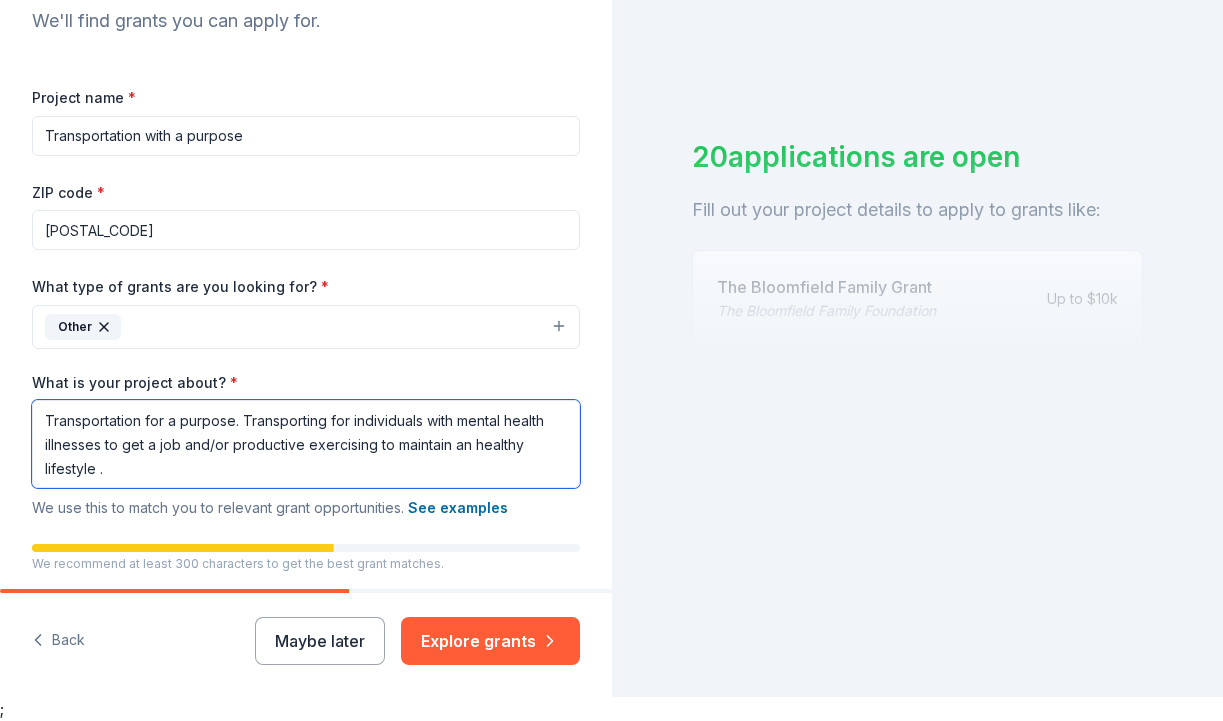 scroll, scrollTop: 24, scrollLeft: 0, axis: vertical 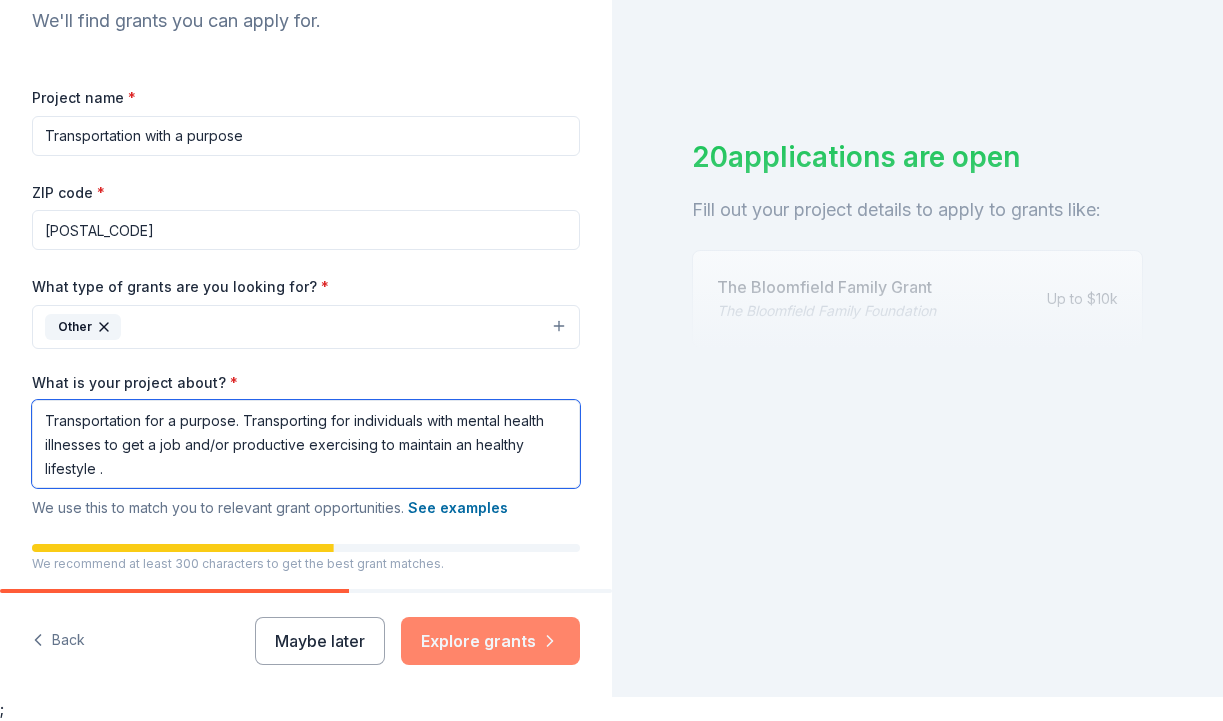 type on "Transportation for a purpose. Transporting for individuals with mental health illnesses to get a job and/or productive exercising to maintain an healthy lifestyle ." 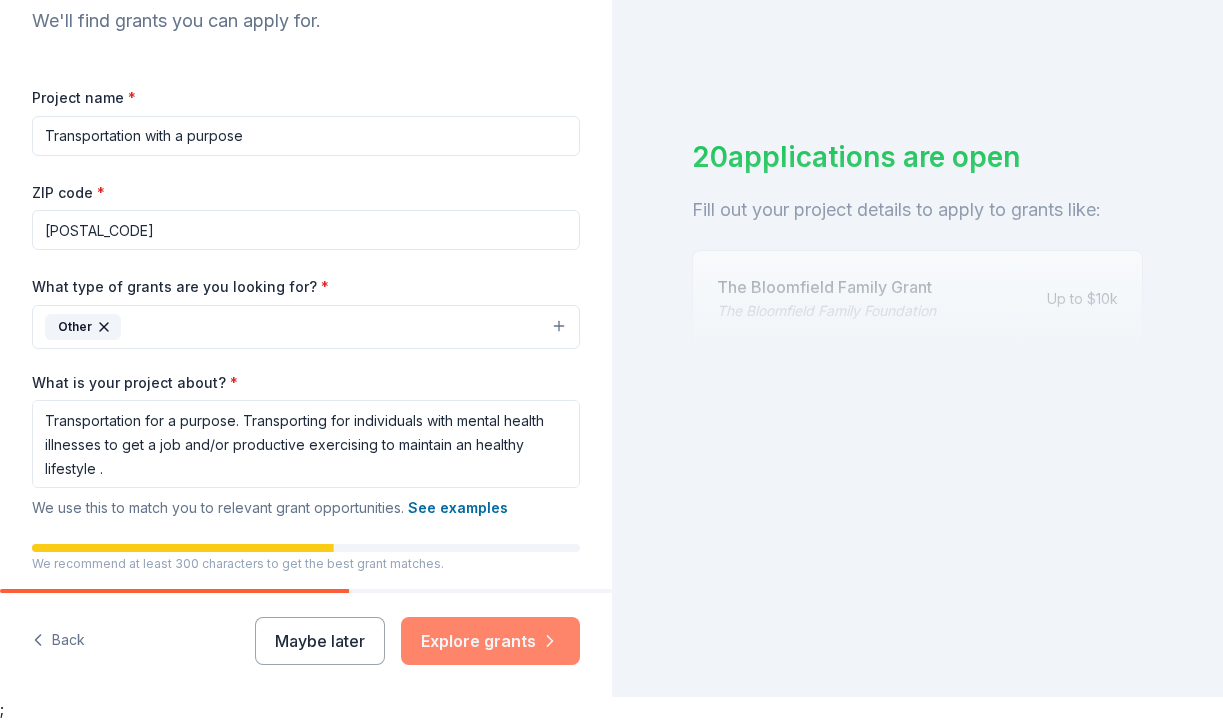 click on "Explore grants" at bounding box center [490, 641] 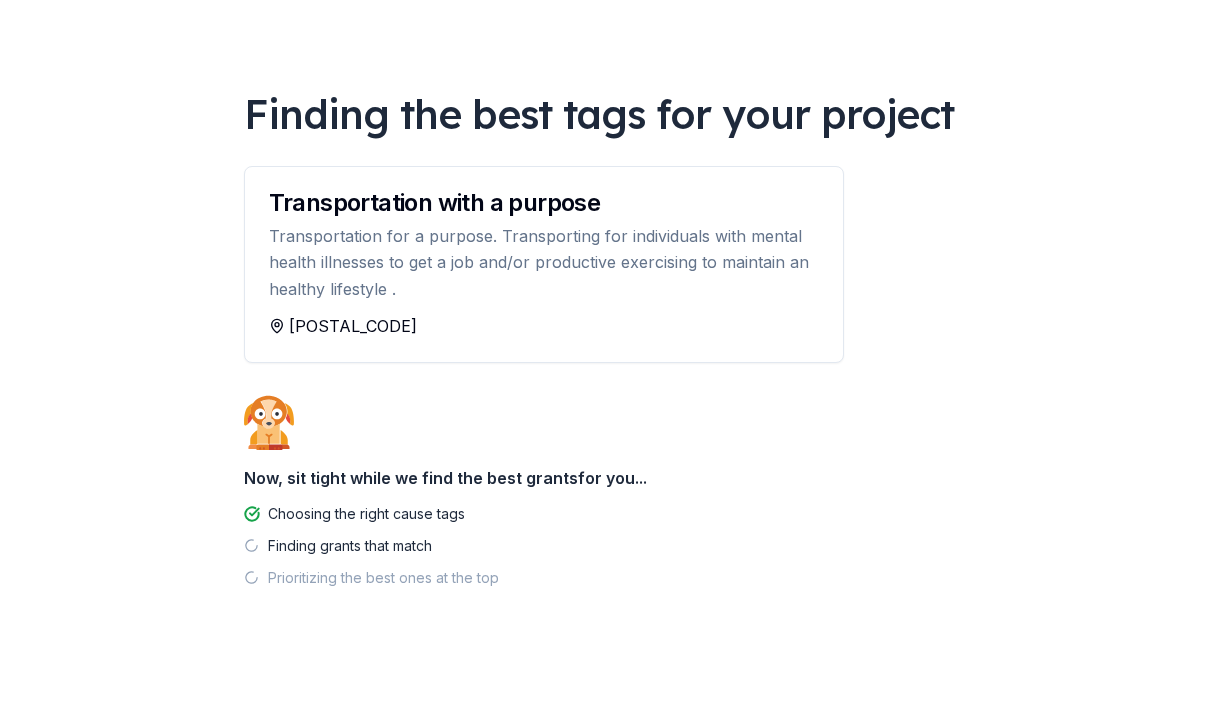scroll, scrollTop: 80, scrollLeft: 0, axis: vertical 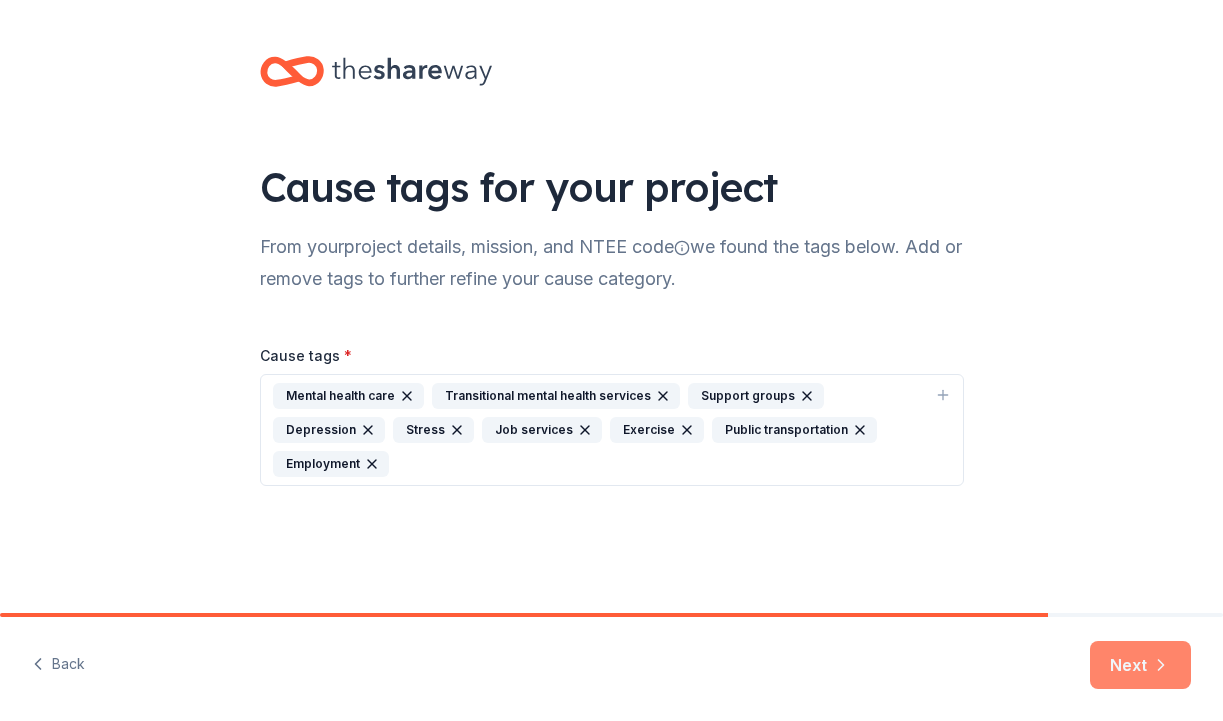 click on "Next" at bounding box center [1140, 665] 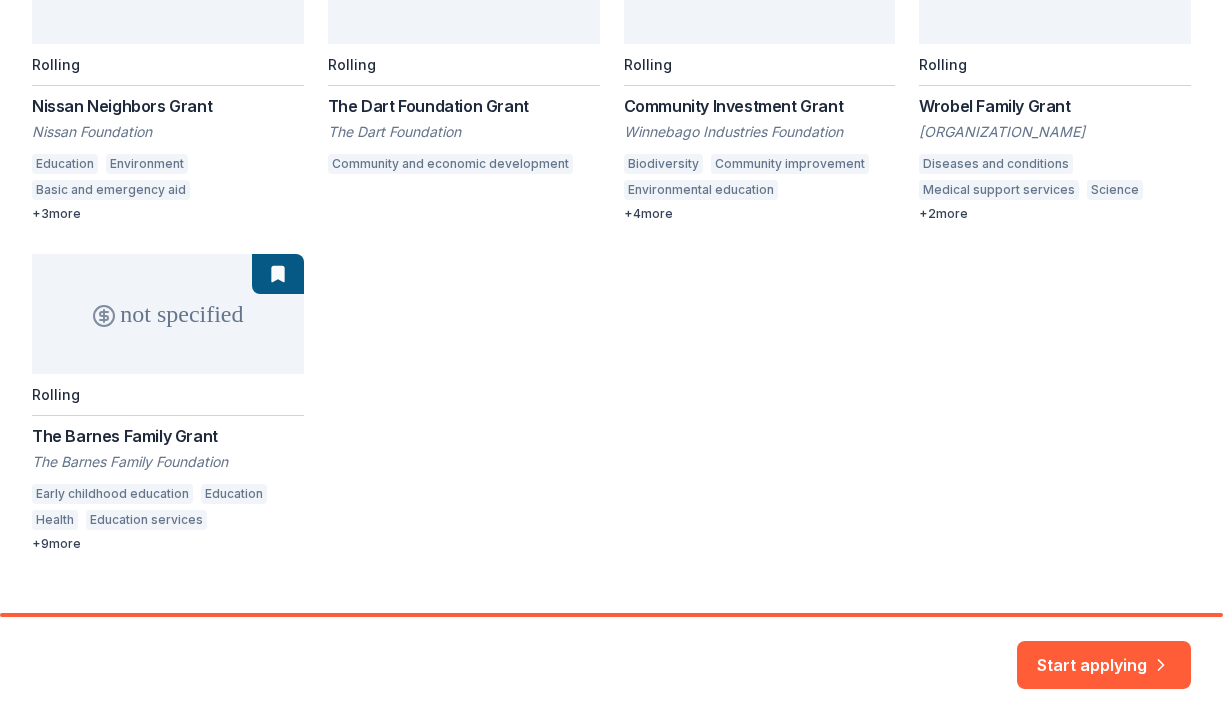 scroll, scrollTop: 426, scrollLeft: 0, axis: vertical 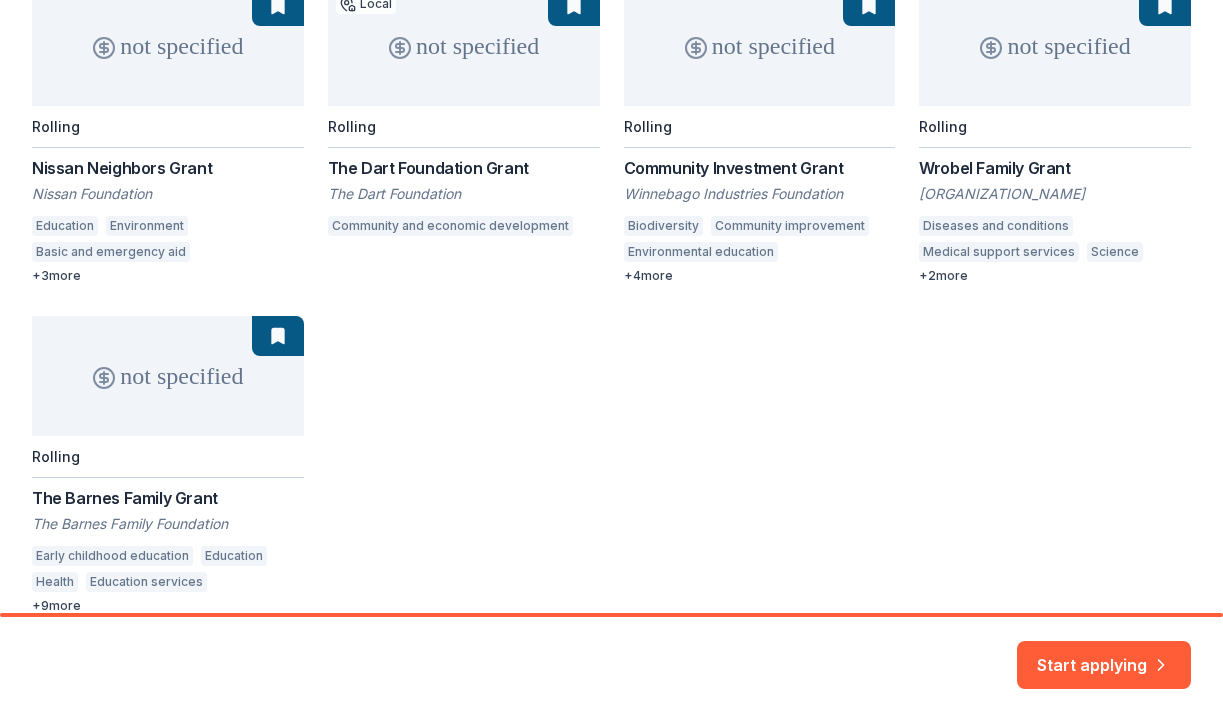 click on "not specified Rolling Nissan Neighbors Grant Nissan Foundation Education Environment Basic and emergency aid +  3  more not specified Local Rolling The Dart Foundation Grant The Dart Foundation Community and economic development not specified Rolling Community Investment Grant Winnebago Industries Foundation Biodiversity Community improvement Environmental education Economic development +  4  more not specified Rolling Wrobel Family Grant Wrobel Family Foundation Diseases and conditions Medical support services Science +  2  more not specified Rolling The Barnes Family Grant The Barnes Family Foundation Early childhood education Education Health Education services Human services Community improvement Food security Shelter and residential care Mental health care +  9  more" at bounding box center (611, 300) 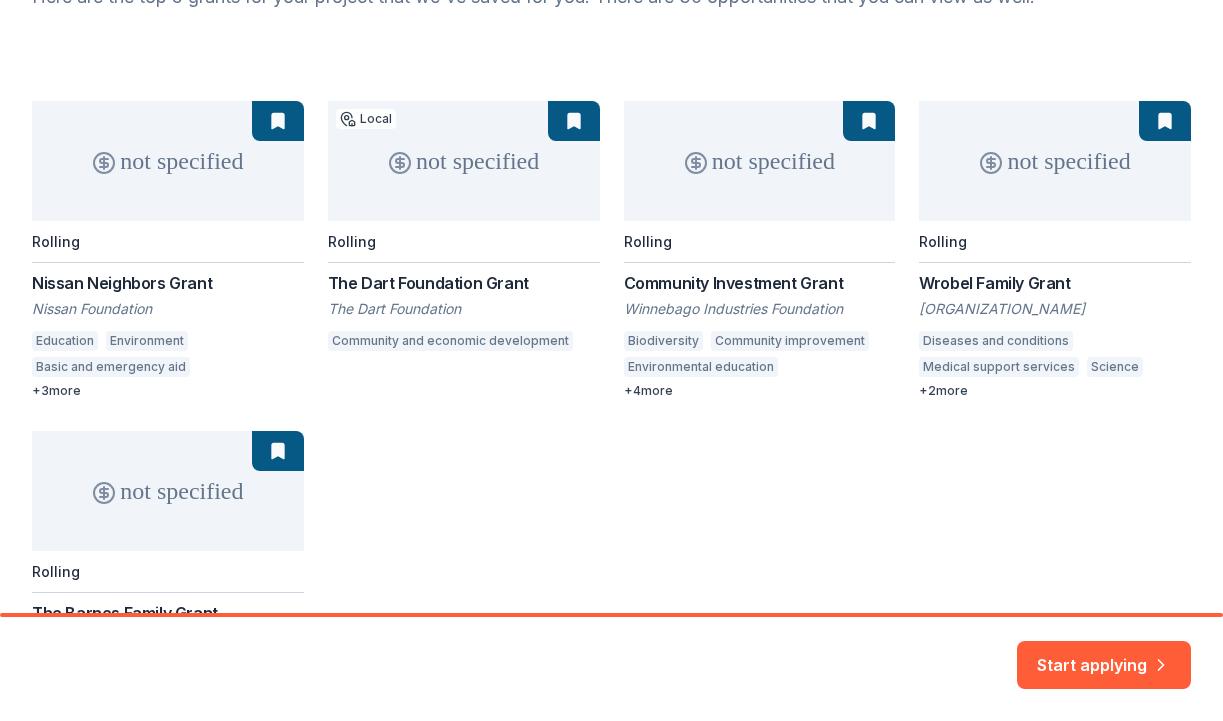 scroll, scrollTop: 385, scrollLeft: 0, axis: vertical 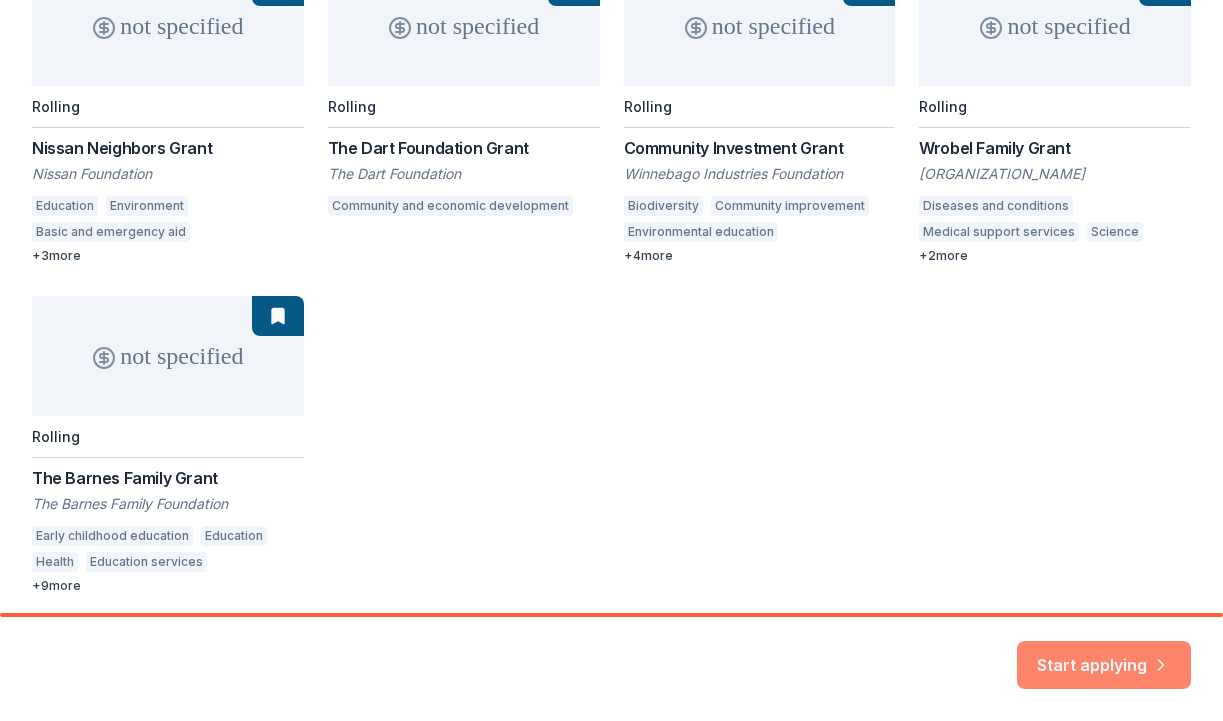 click on "Start applying" at bounding box center [1104, 653] 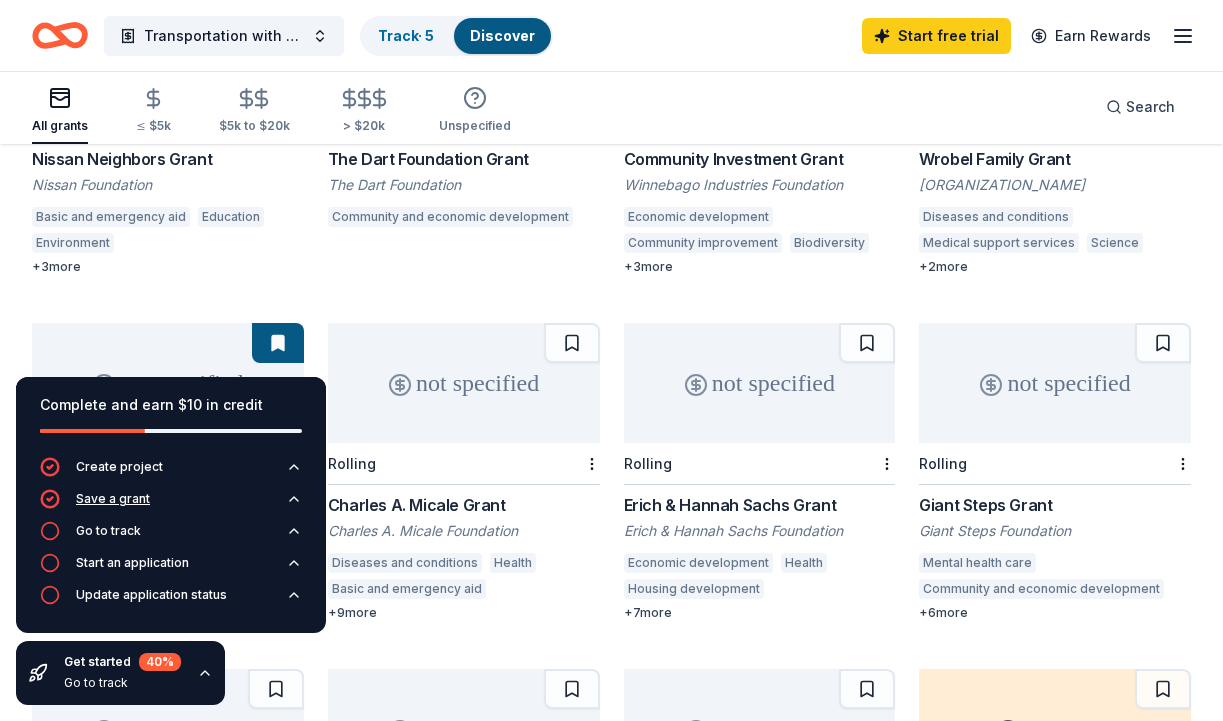 scroll, scrollTop: 350, scrollLeft: 0, axis: vertical 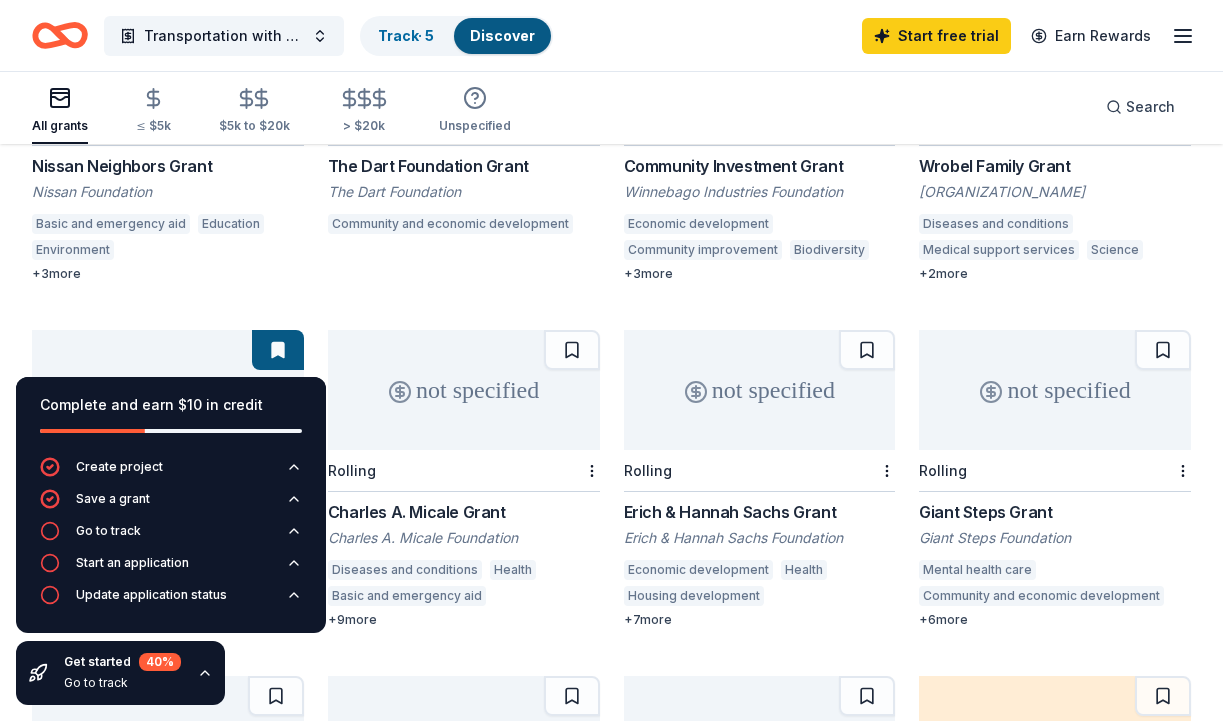click on "not specified Rolling Nissan Neighbors Grant Nissan Foundation Basic and emergency aid Education Environment +  3  more not specified Rolling The Dart Foundation Grant The Dart Foundation Community and economic development not specified Rolling Community Investment Grant Winnebago Industries Foundation Economic development Community improvement Biodiversity Environmental education +  3  more not specified Rolling Wrobel Family Grant Wrobel Family Foundation Diseases and conditions Medical support services Science +  2  more not specified Rolling The Barnes Family Grant The Barnes Family Foundation Mental health care Health Human services Community improvement Shelter and residential care Early childhood education Education Education services Food security +  9  more not specified Rolling Charles A. Micale Grant Charles A. Micale Foundation Diseases and conditions Health Basic and emergency aid Shelter and residential care Higher education Equal opportunity in education Student services Food security +" at bounding box center (611, 825) 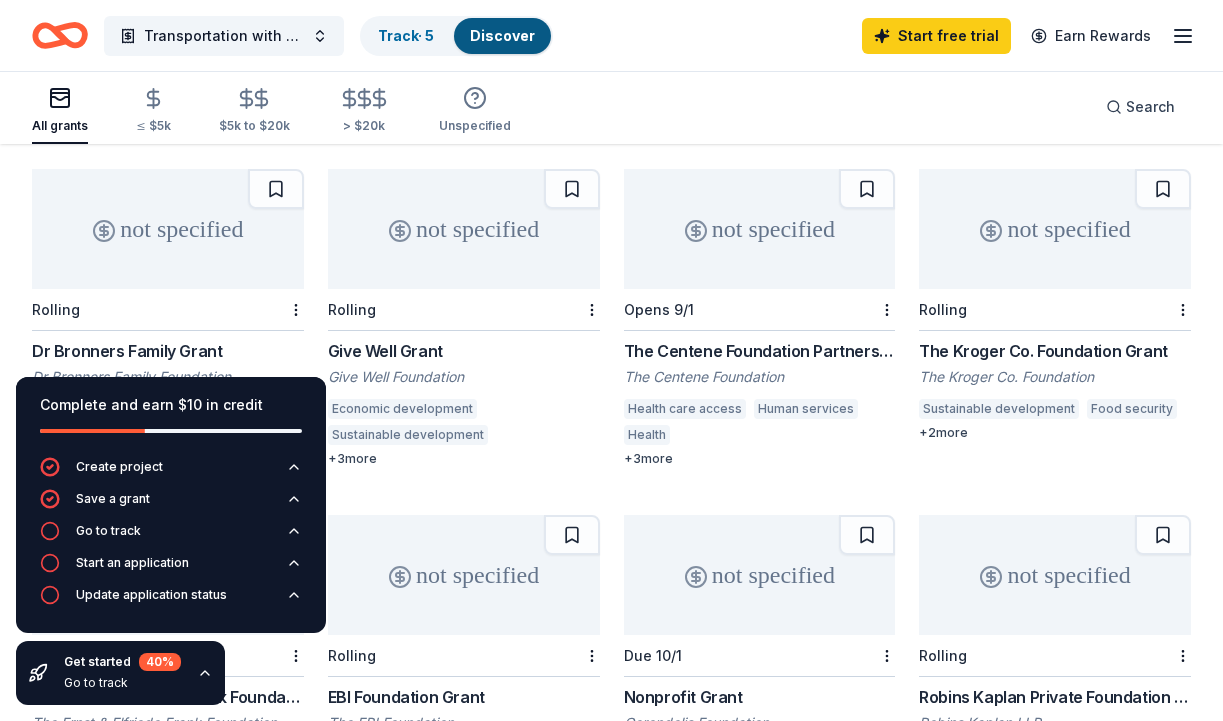 scroll, scrollTop: 1198, scrollLeft: 0, axis: vertical 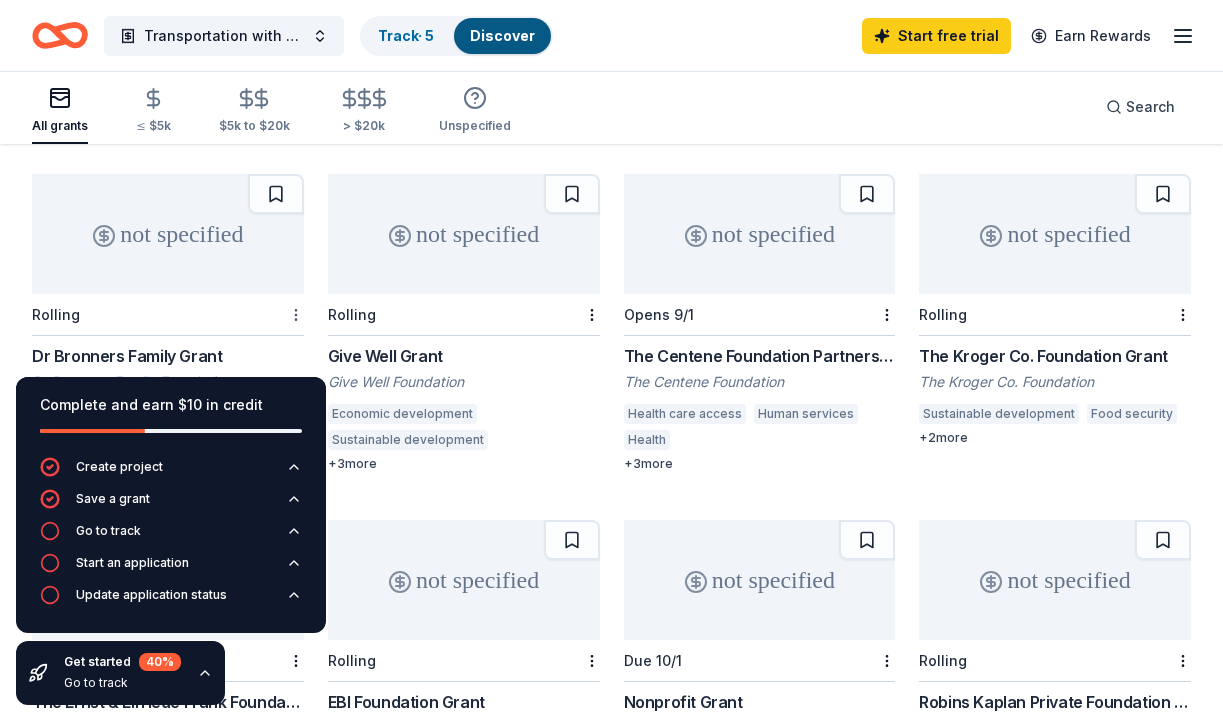 click on "Transportation with a purpose Track  · 5 Discover Start free  trial Earn Rewards All grants ≤ $5k $5k to $20k > $20k Unspecified Search Filter 1 Eligibility Other CyberGrants Local Sort Complete and earn $10 in credit Create project Save a grant Go to track Start an application Update application status Get started 40 % Go to track 47 results  in  [CITY], [STATE] not specified Rolling Nissan Neighbors Grant Nissan Foundation Basic and emergency aid Education Environment +  3  more not specified Local Rolling The Dart Foundation Grant The Dart Foundation Community and economic development not specified Rolling Community Investment Grant Winnebago Industries Foundation Economic development Community improvement Biodiversity Environmental education +  3  more not specified Rolling Wrobel Family Grant Wrobel Family Foundation Diseases and conditions Medical support services Science +  2  more not specified Rolling The Barnes Family Grant The Barnes Family Foundation Mental health care Health Human services +  9" at bounding box center (611, -838) 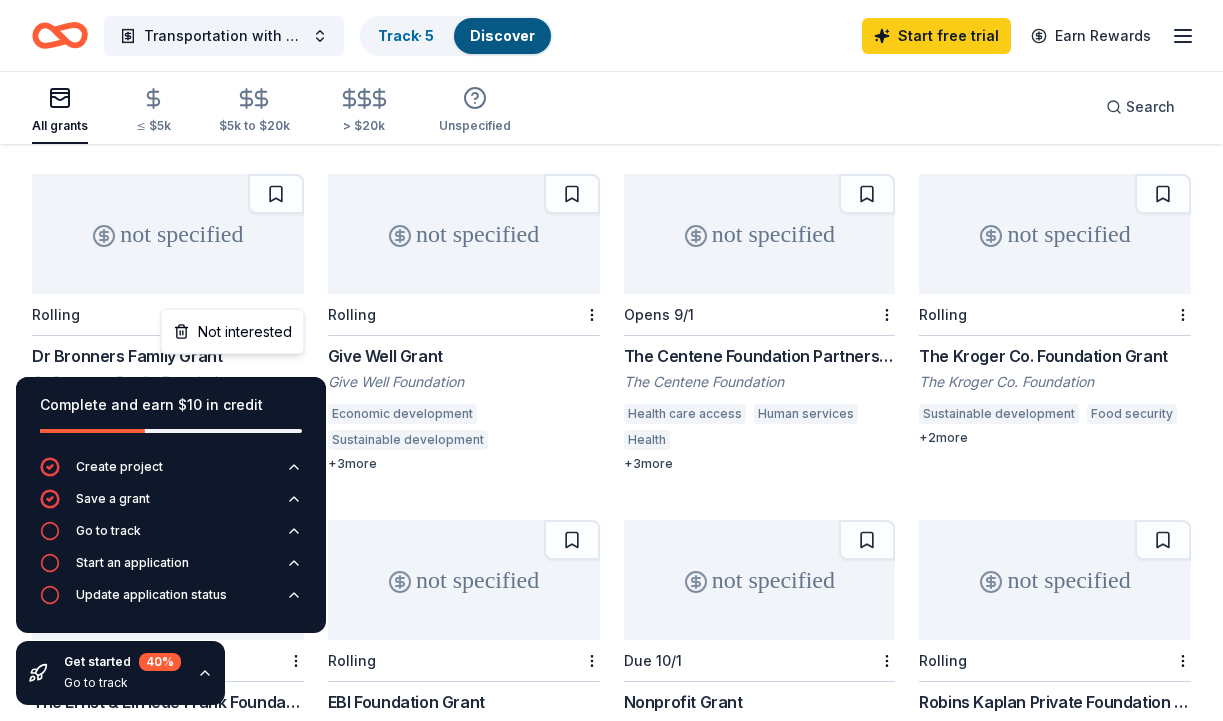 drag, startPoint x: 293, startPoint y: 301, endPoint x: 425, endPoint y: 430, distance: 184.56706 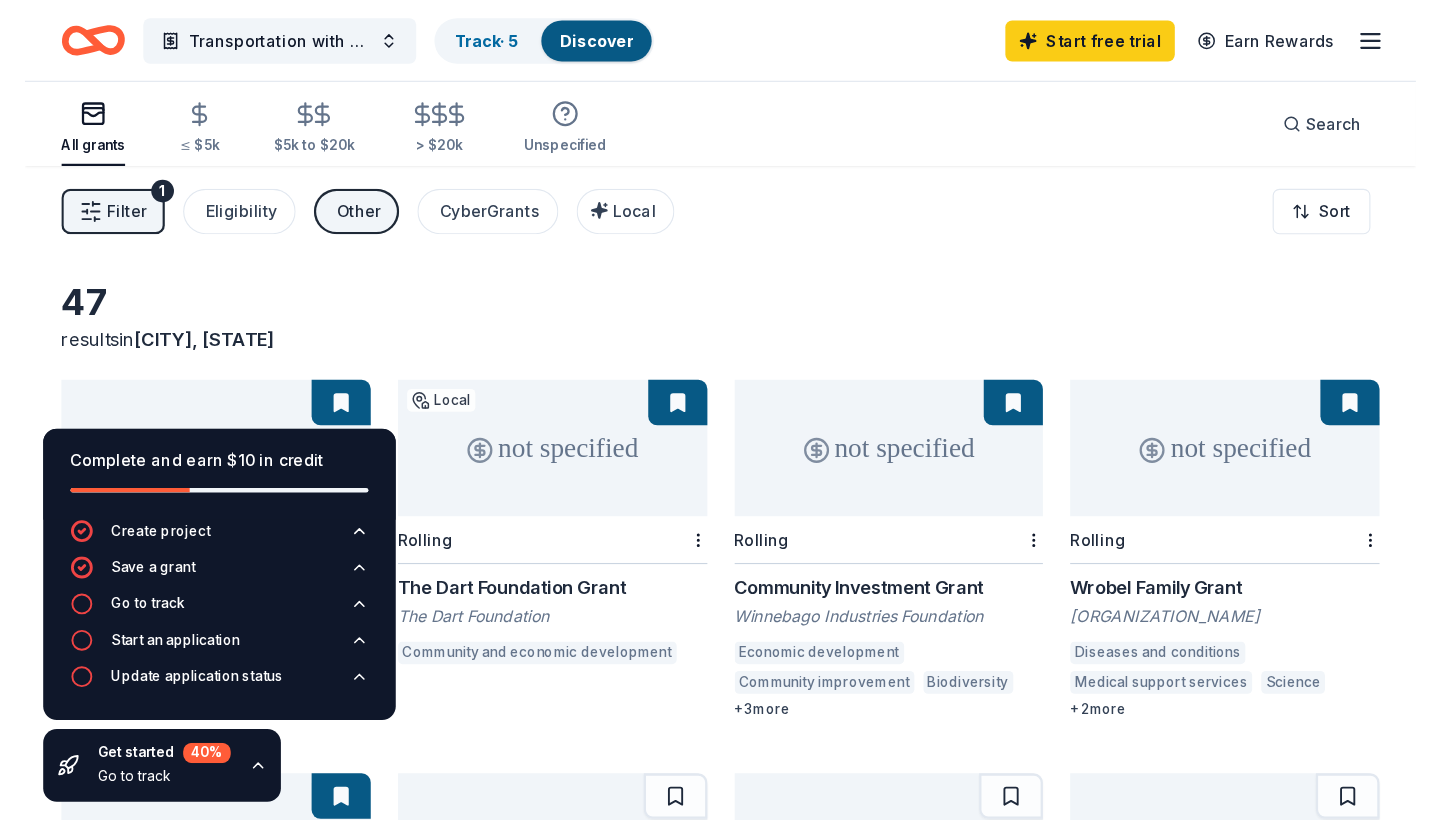 scroll, scrollTop: 0, scrollLeft: 0, axis: both 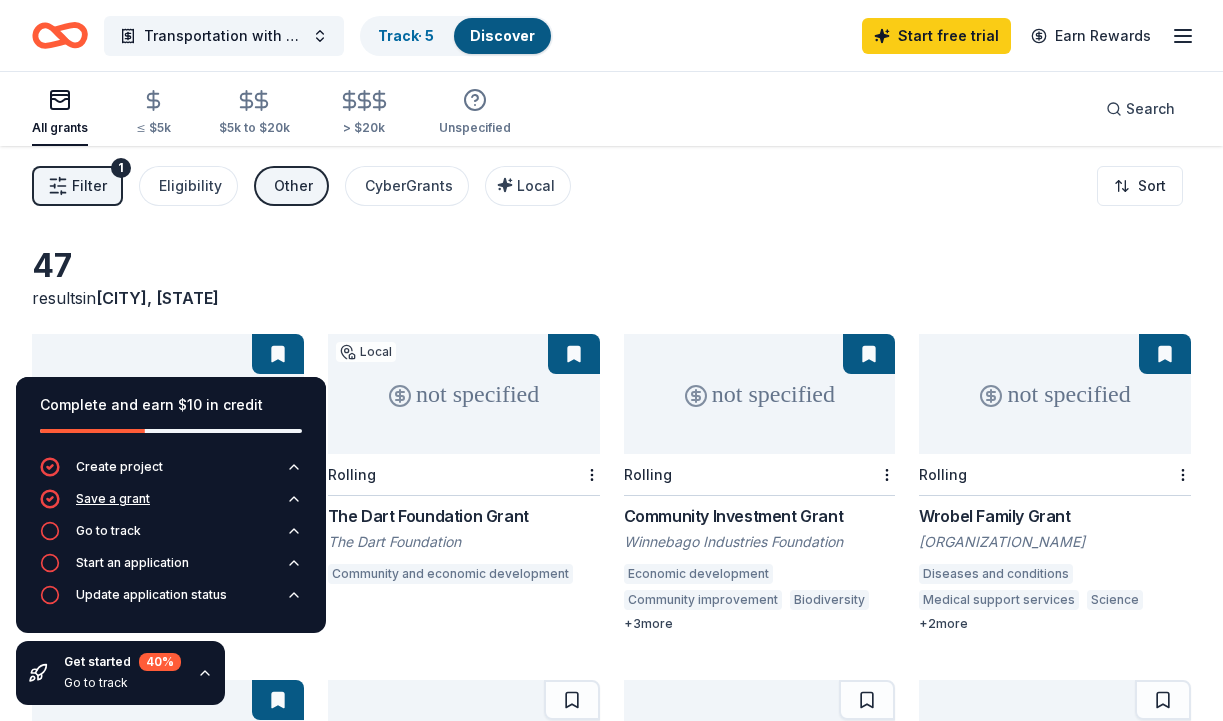 click on "Save a grant" at bounding box center [113, 499] 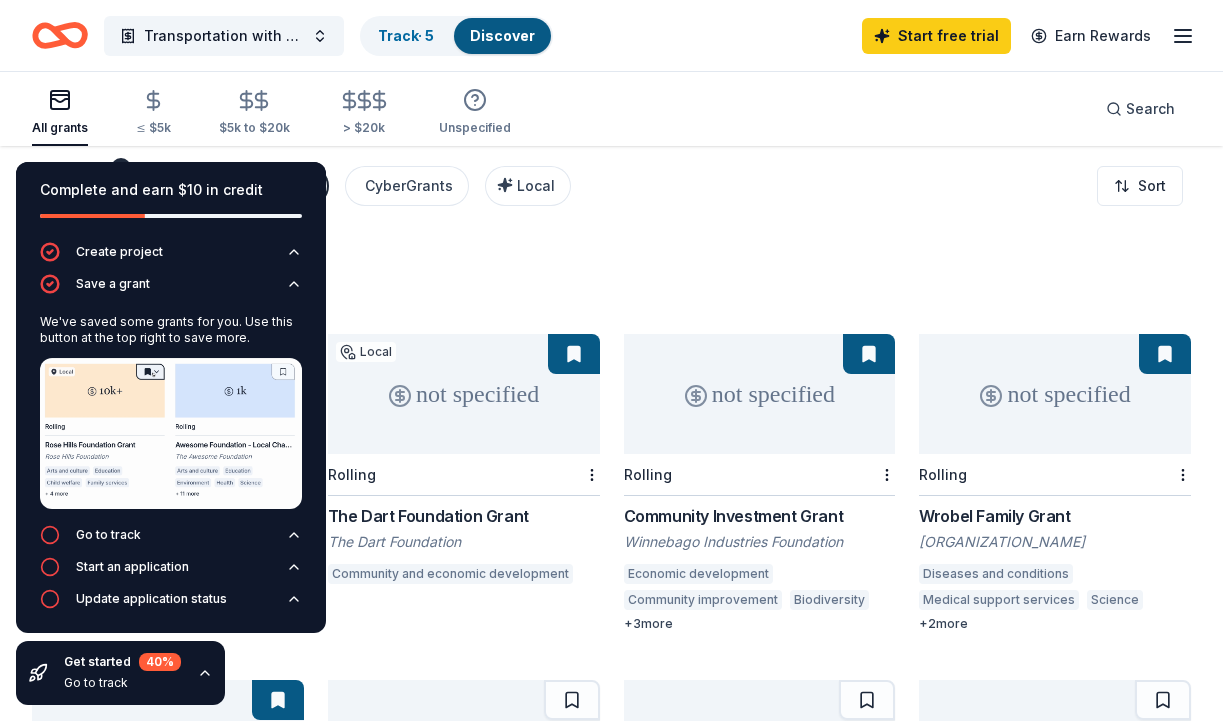 click at bounding box center (171, 433) 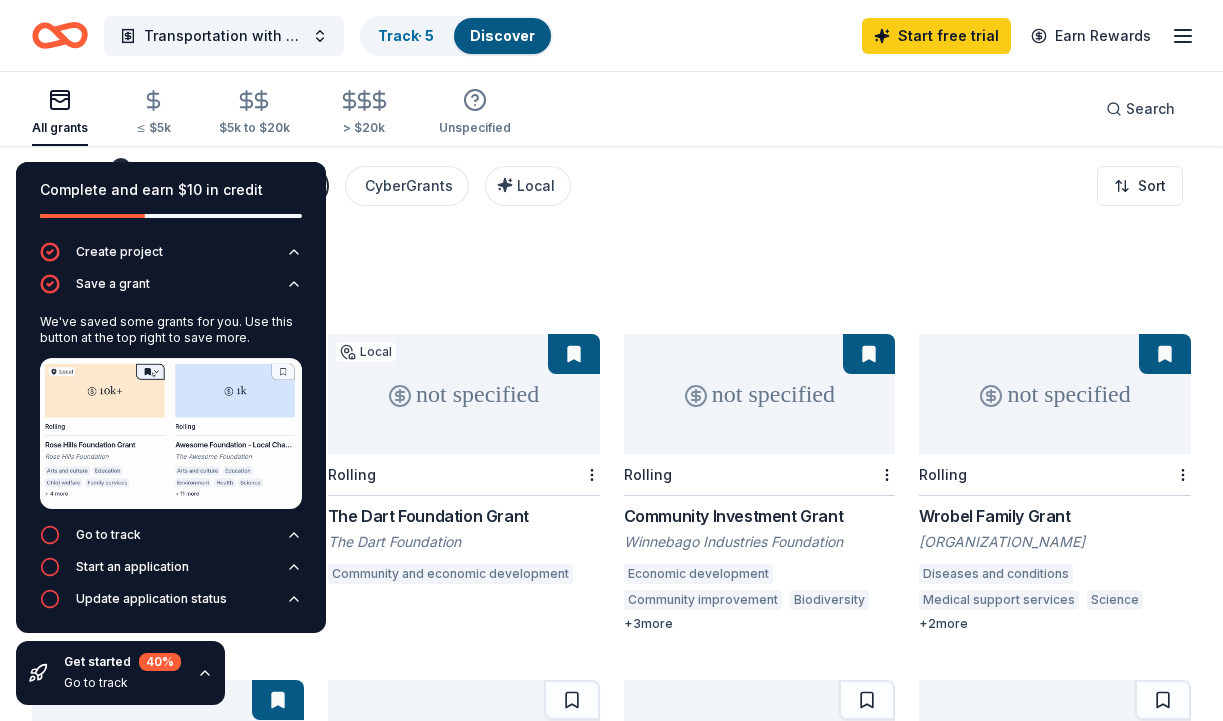 click at bounding box center [171, 433] 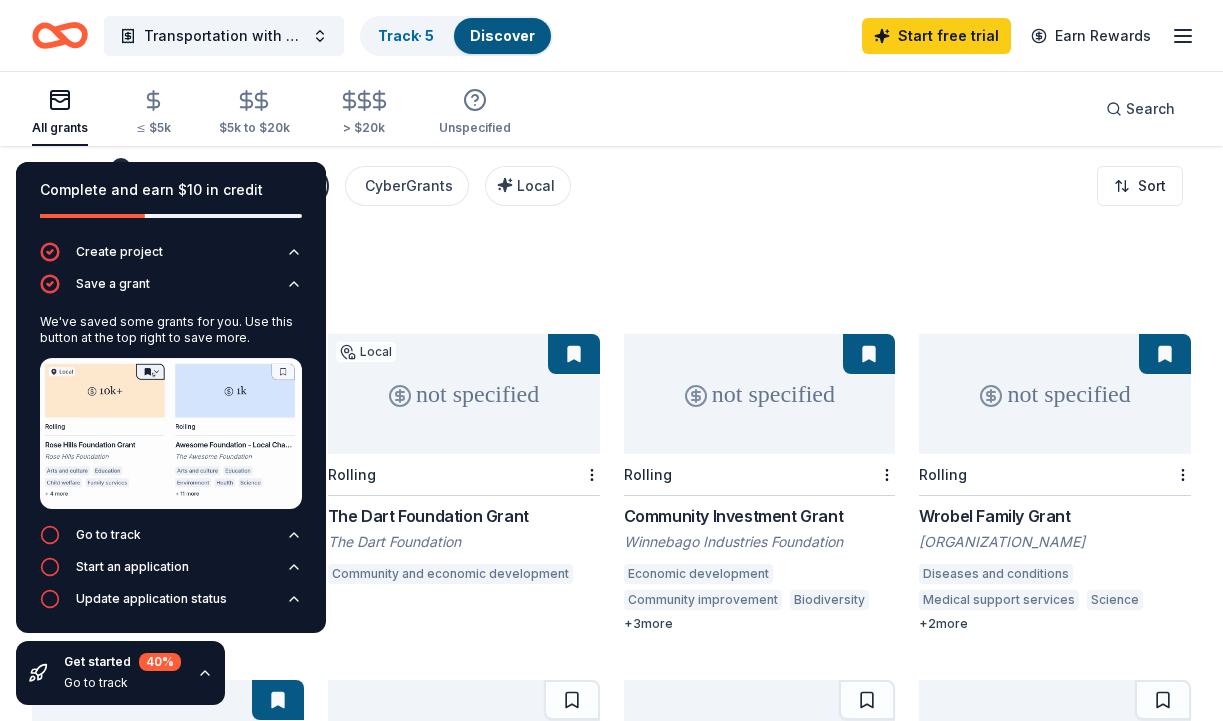 click on "Complete and earn $10 in credit" at bounding box center (171, 190) 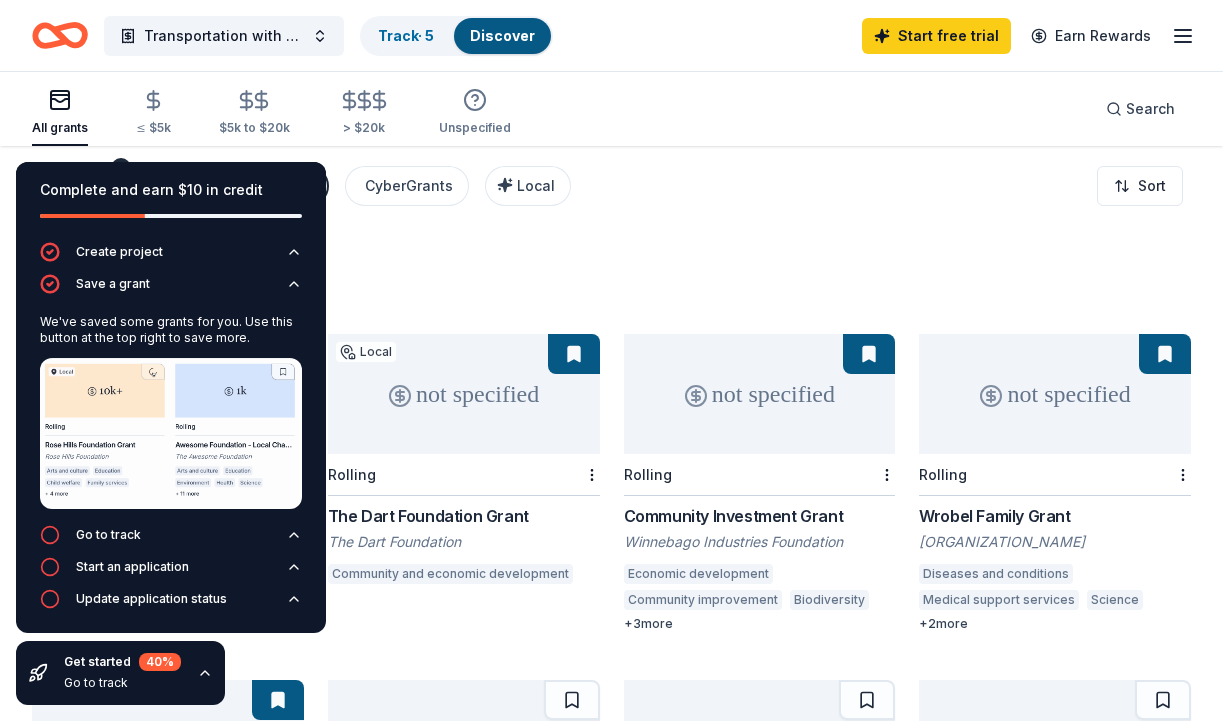 drag, startPoint x: 282, startPoint y: 184, endPoint x: 34, endPoint y: 219, distance: 250.45758 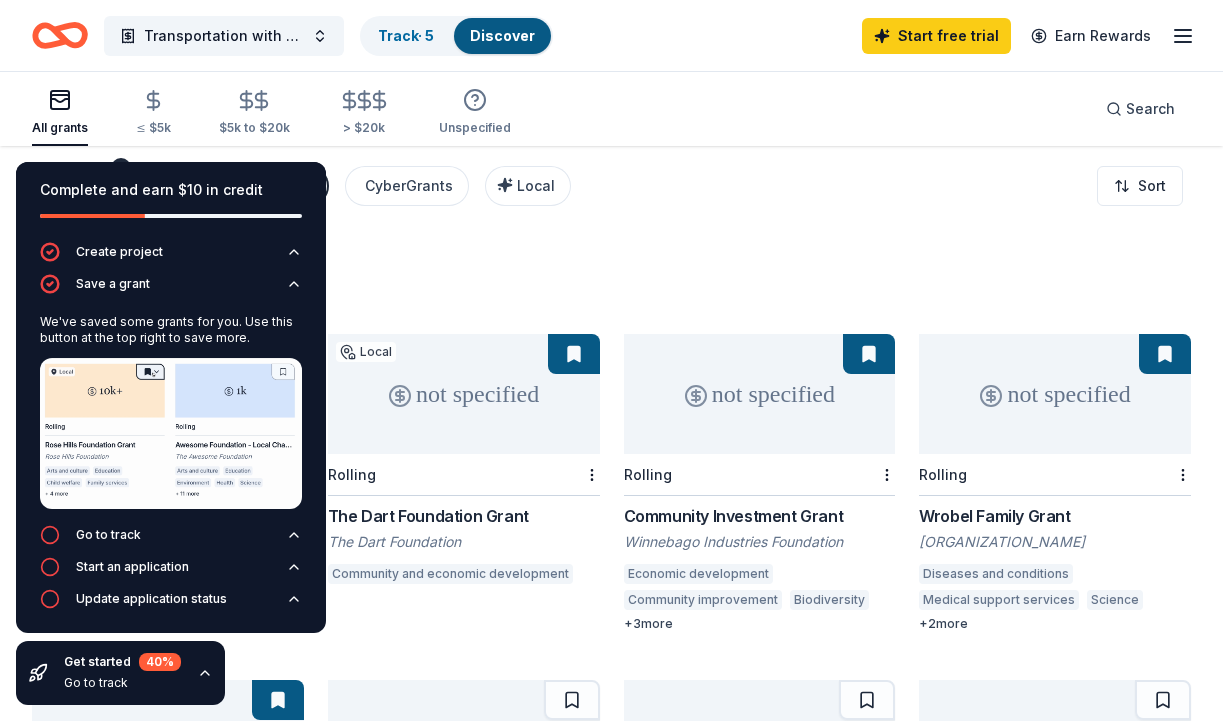 click on "Complete and earn $10 in credit" at bounding box center [171, 202] 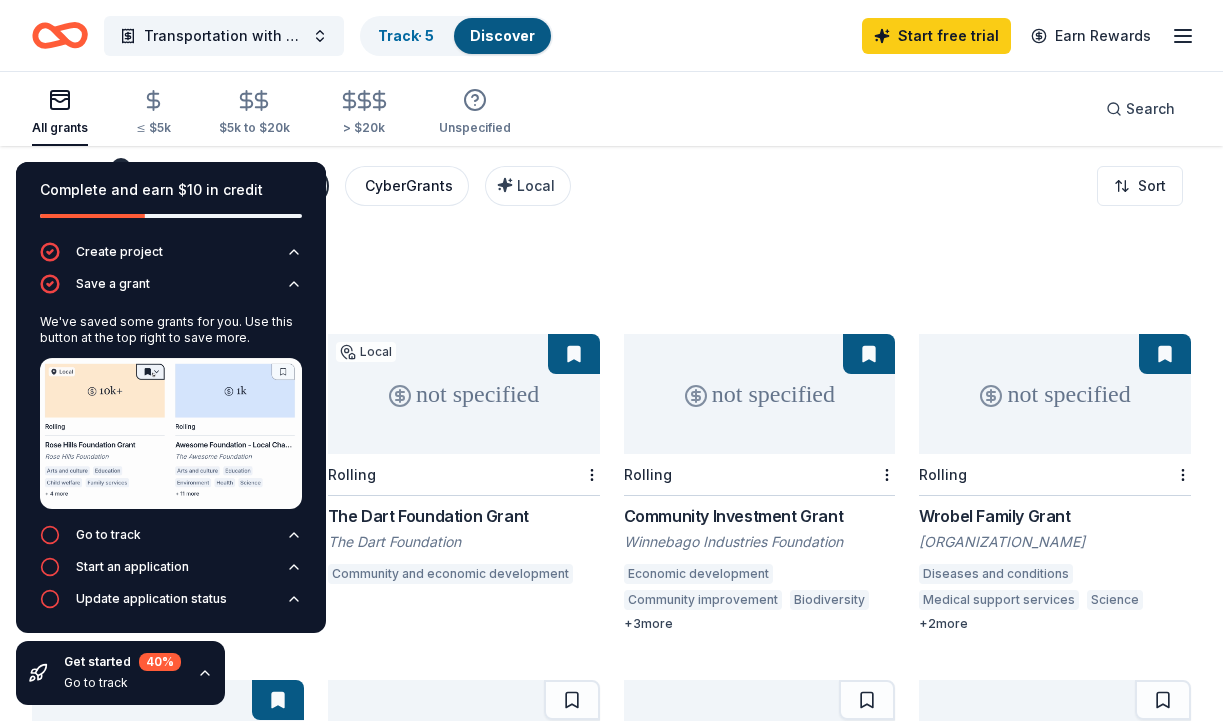 click on "CyberGrants" at bounding box center (407, 186) 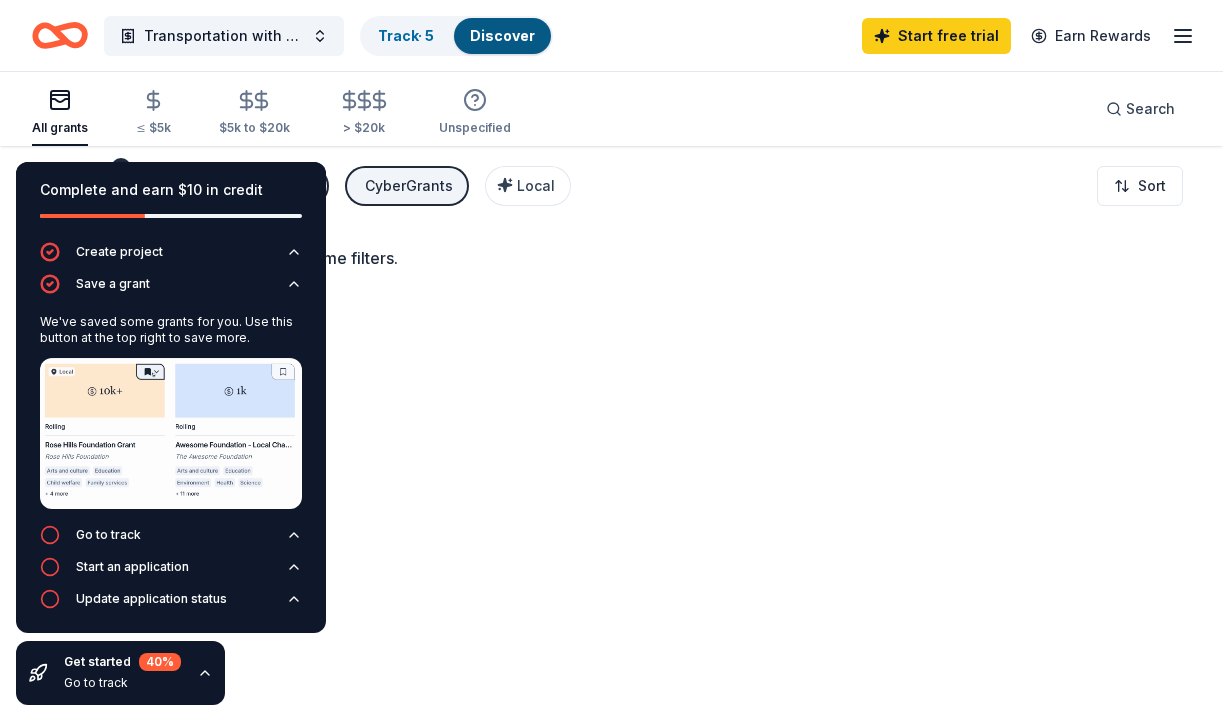 click on "No grants were found, try removing some filters." at bounding box center (611, 506) 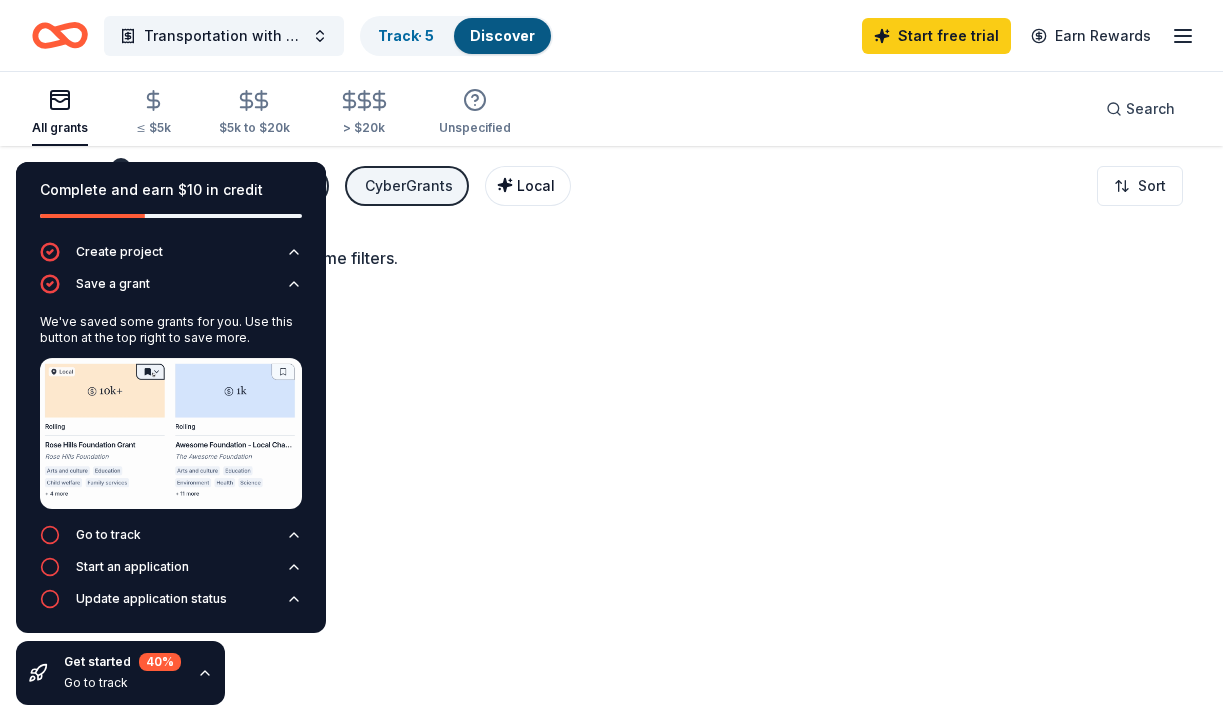click on "Local" at bounding box center (536, 185) 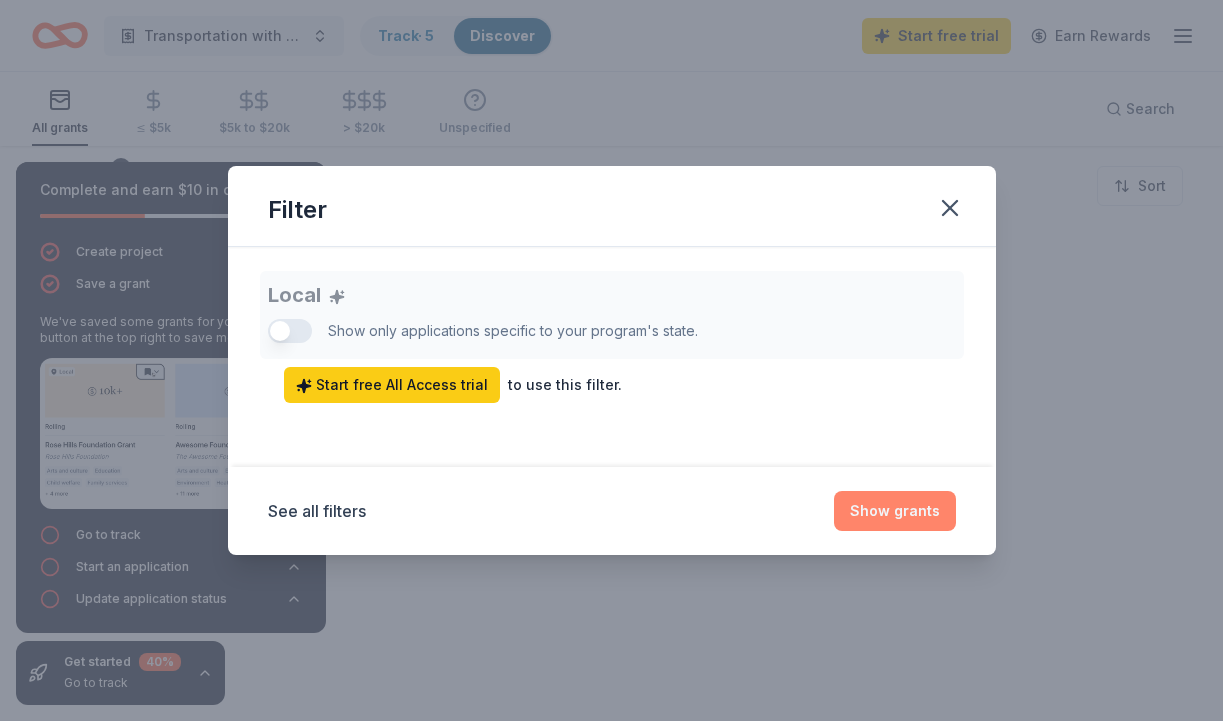 click on "Show    grants" at bounding box center (895, 511) 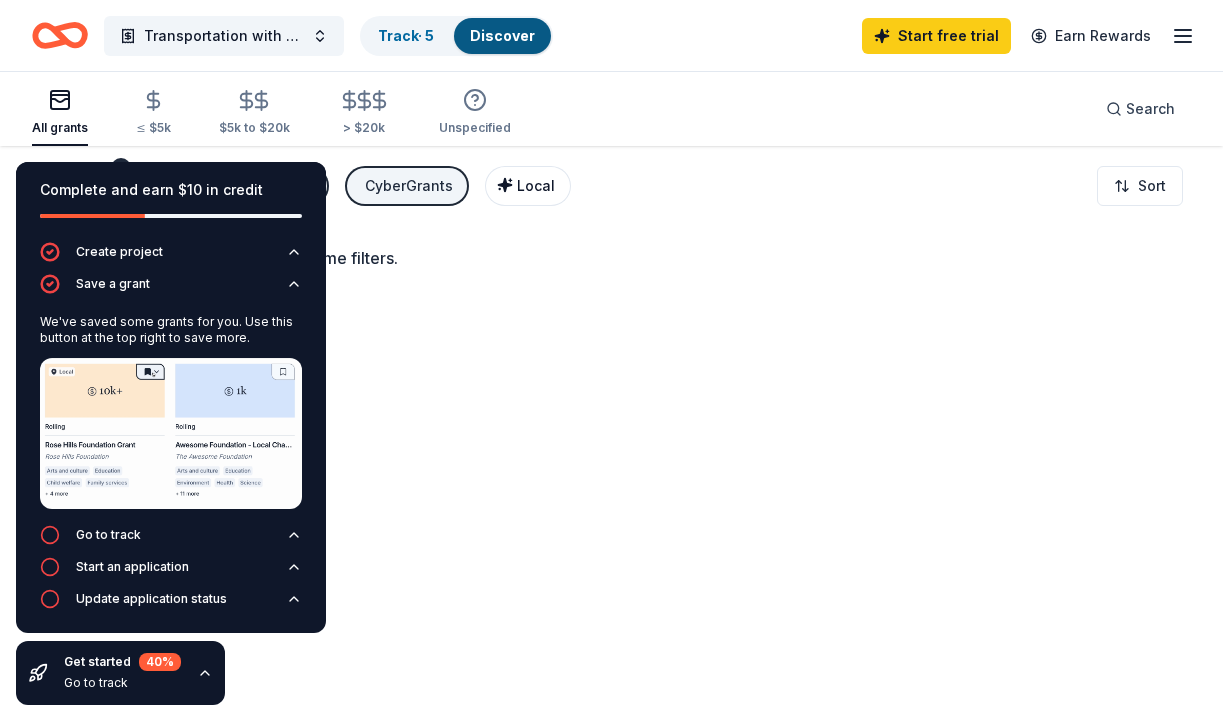 click on "Local" at bounding box center [536, 185] 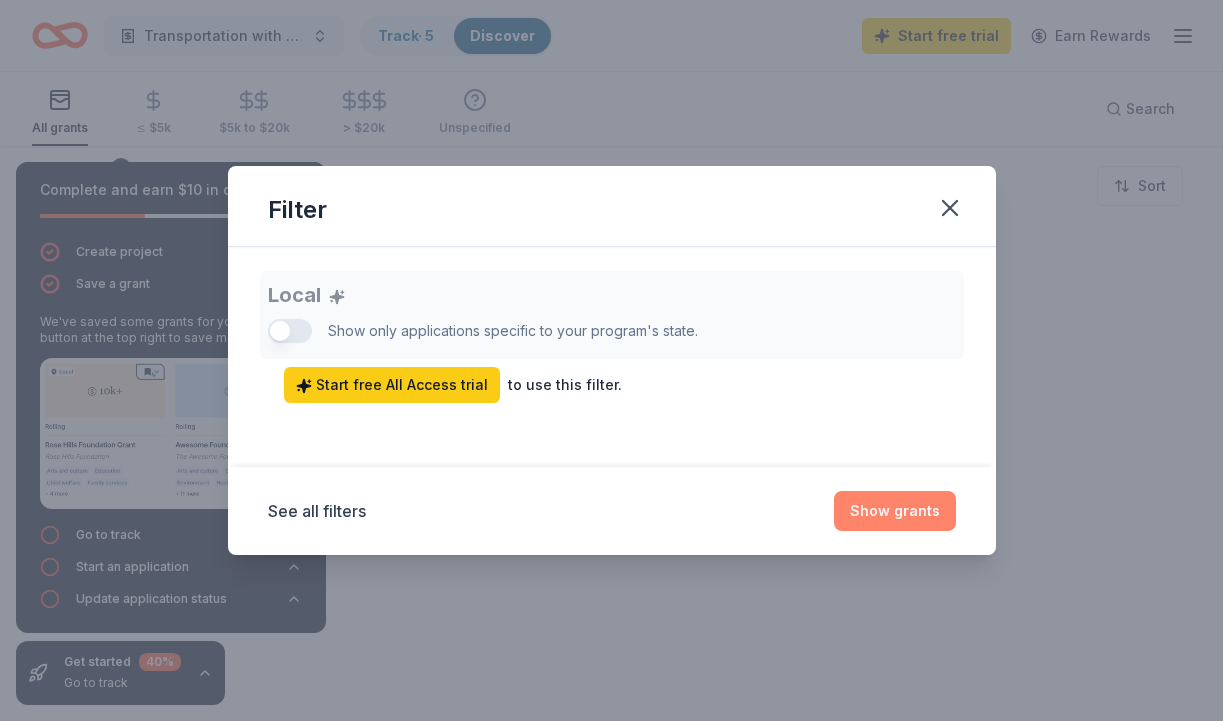 click on "Show    grants" at bounding box center [895, 511] 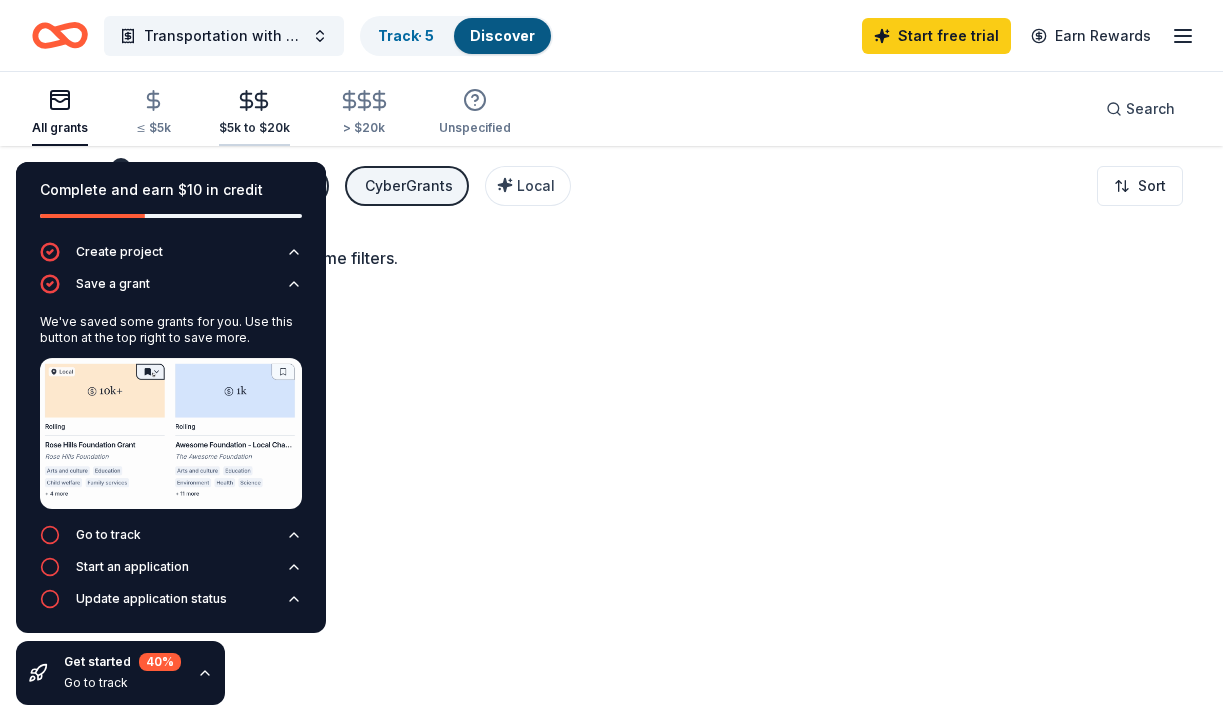 click on "$5k to $20k" at bounding box center [254, 128] 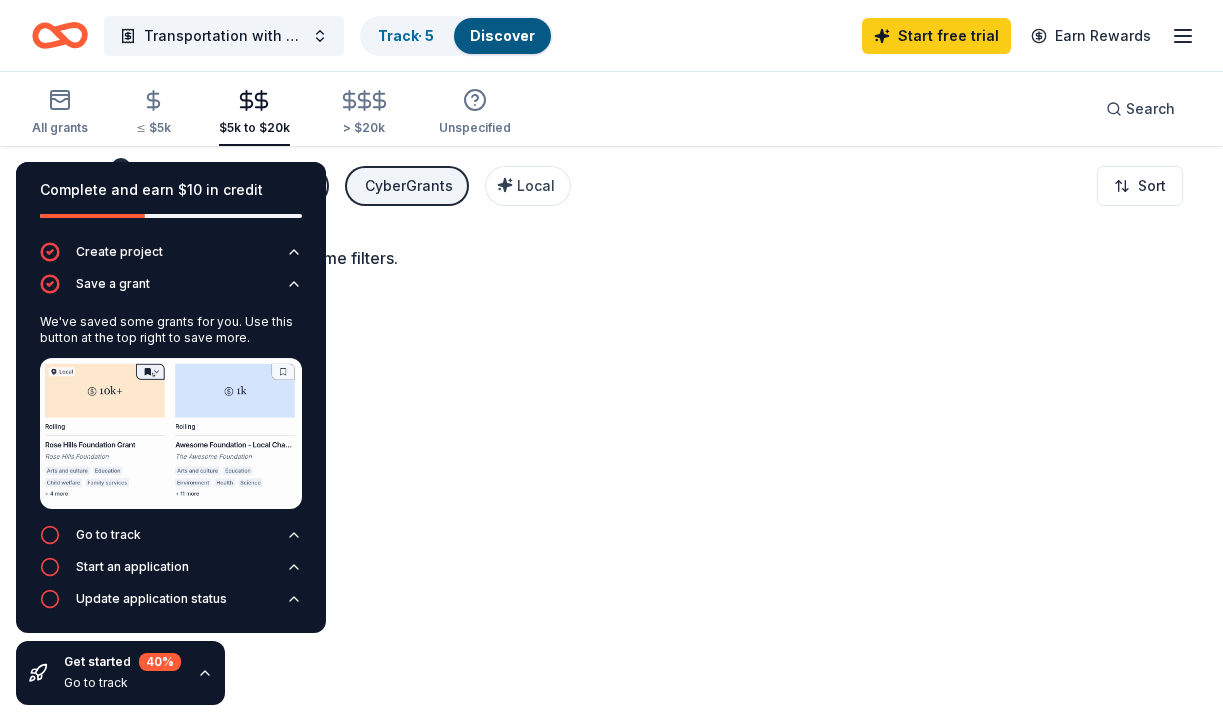 click on "No grants were found, try removing some filters." at bounding box center [611, 506] 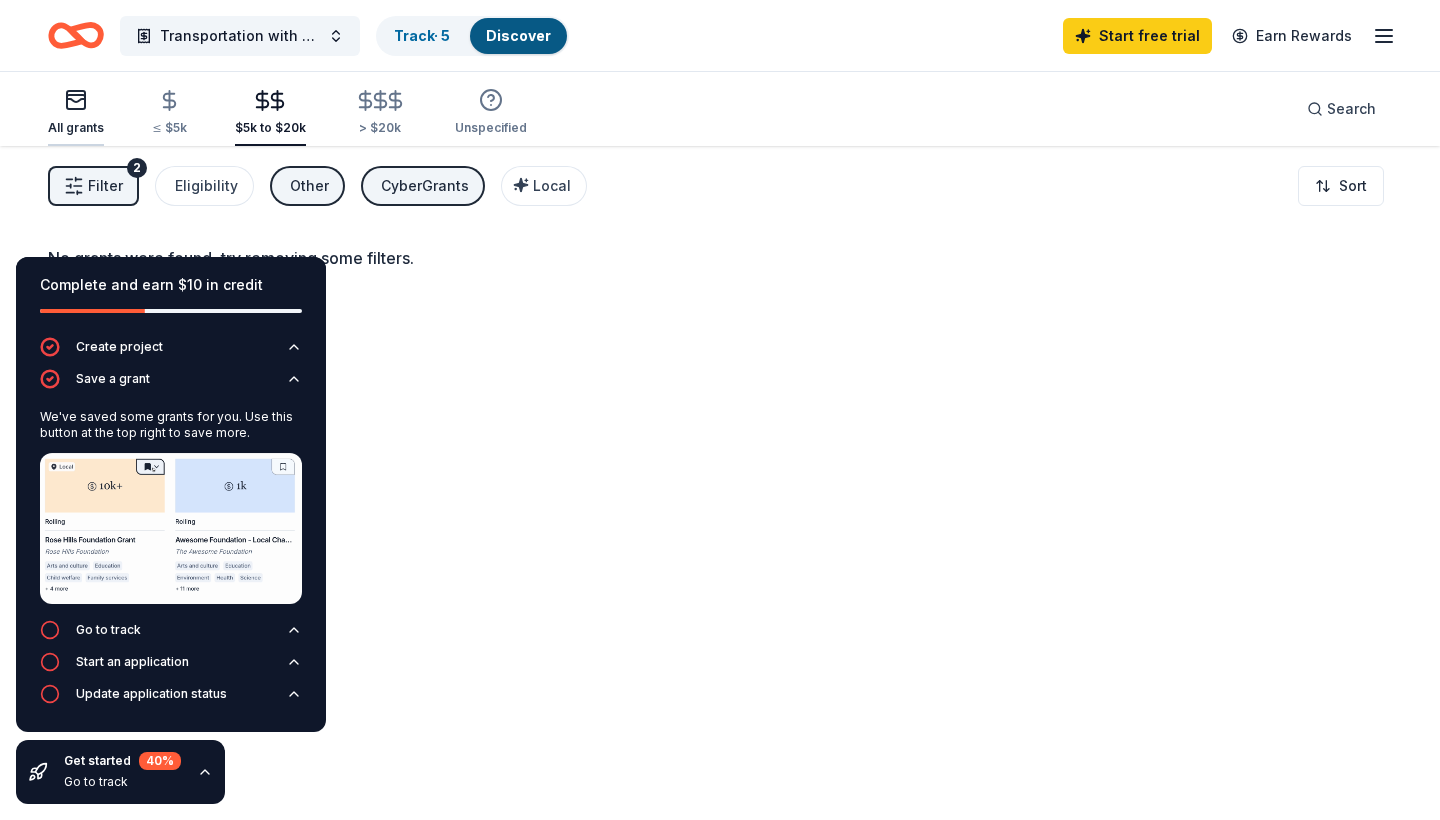 click on "All grants" at bounding box center (76, 112) 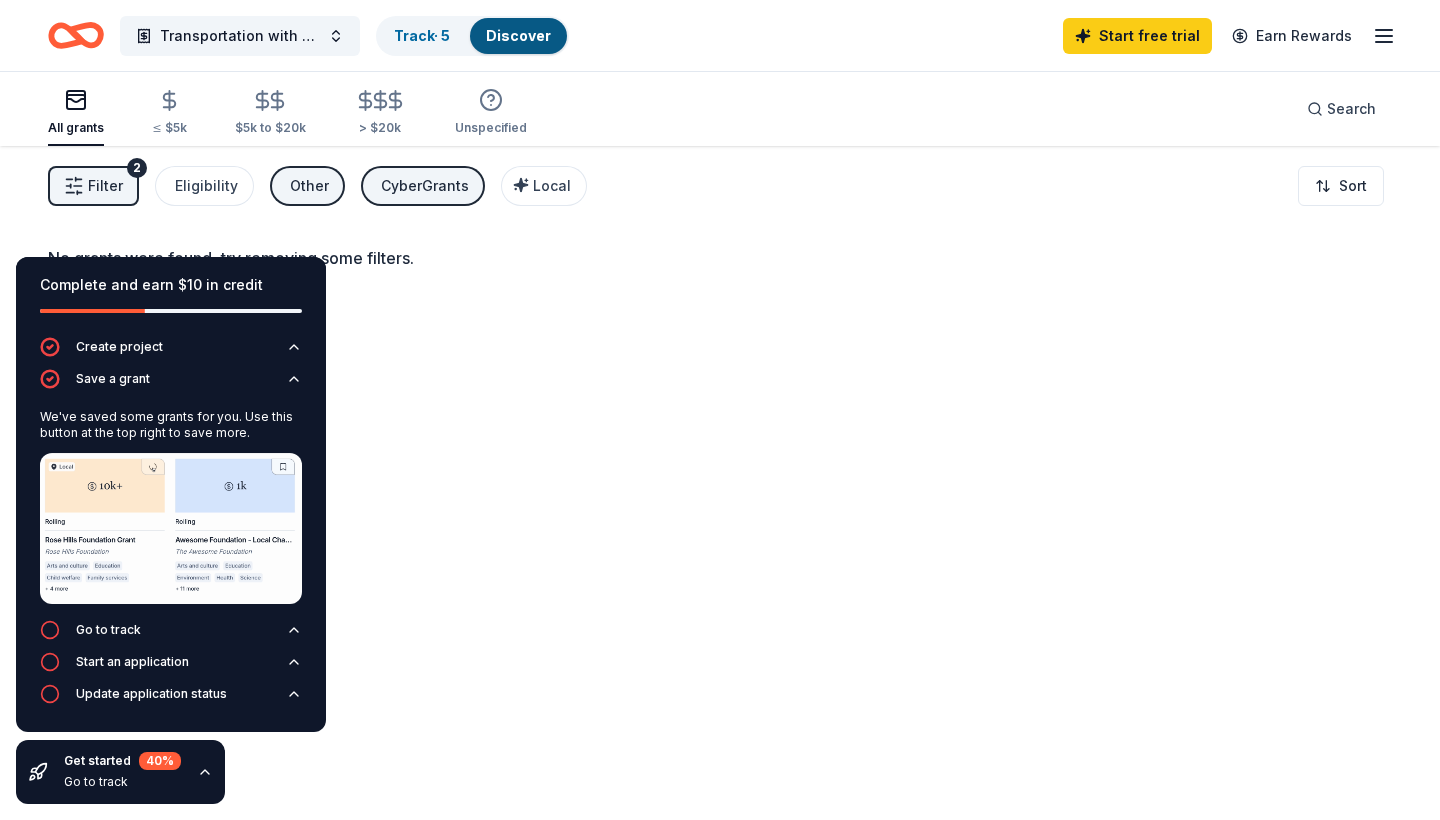 click on "All grants" at bounding box center (76, 112) 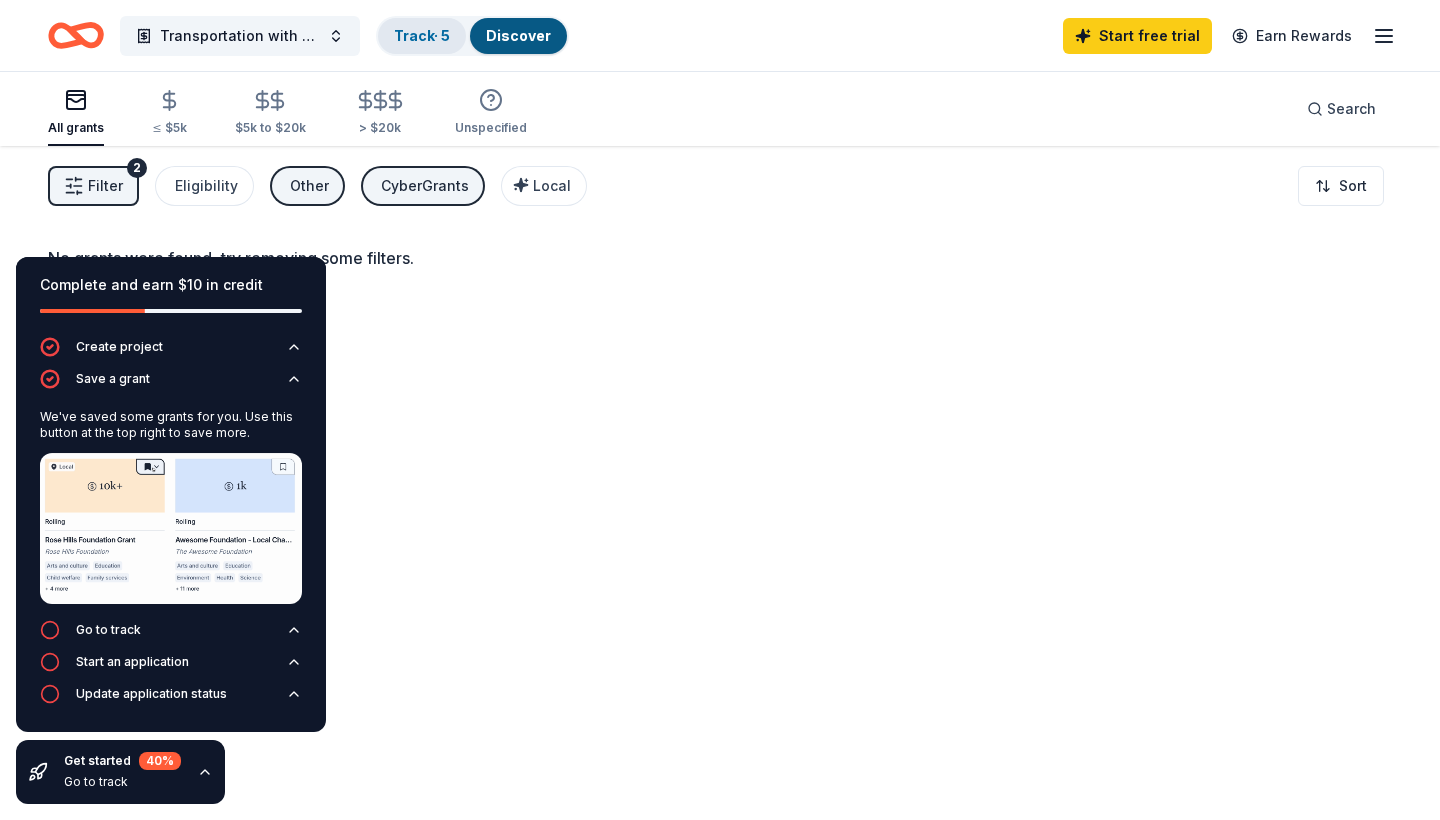 click on "Track  · 5" at bounding box center (422, 35) 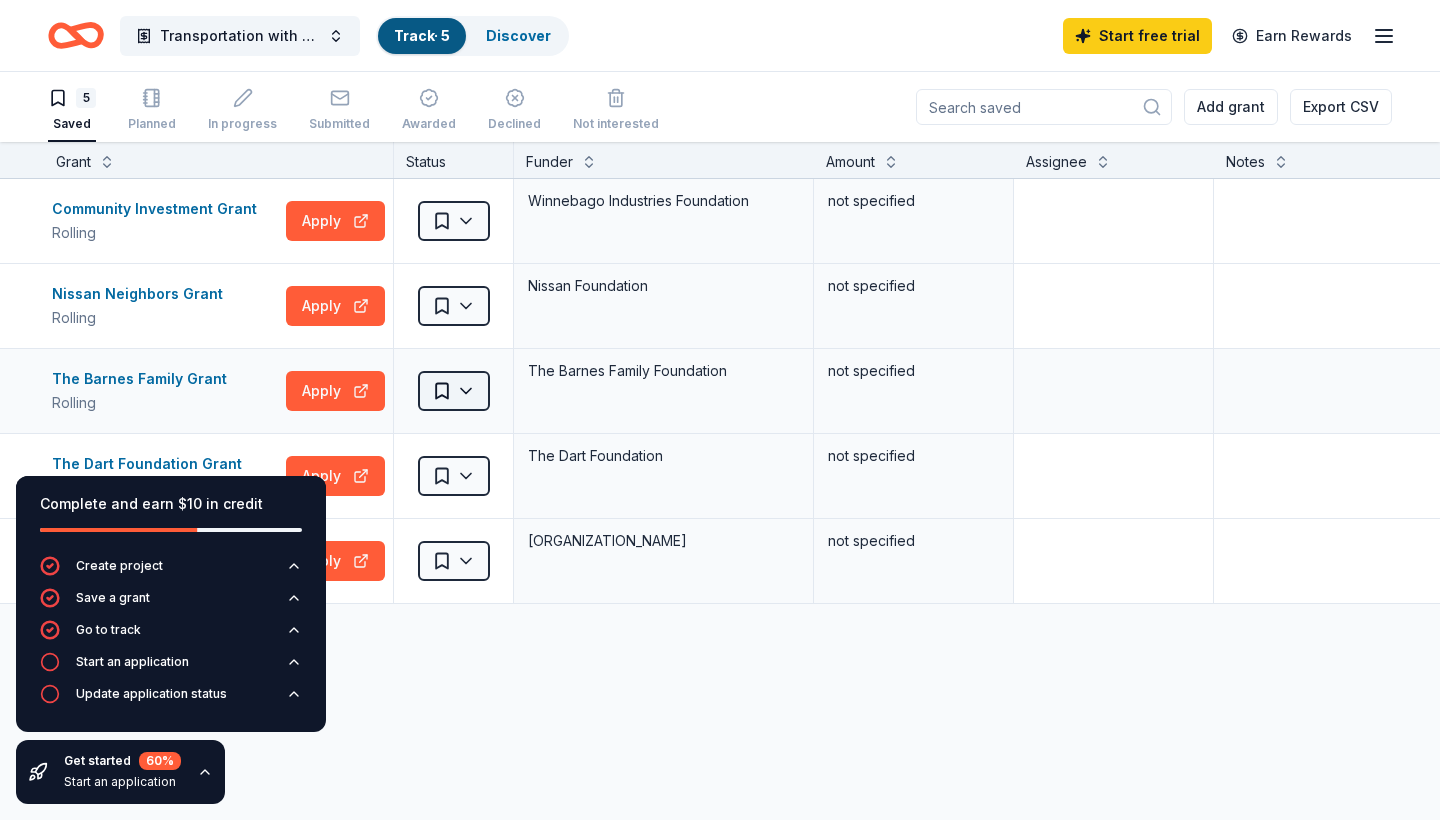 scroll, scrollTop: 0, scrollLeft: 6, axis: horizontal 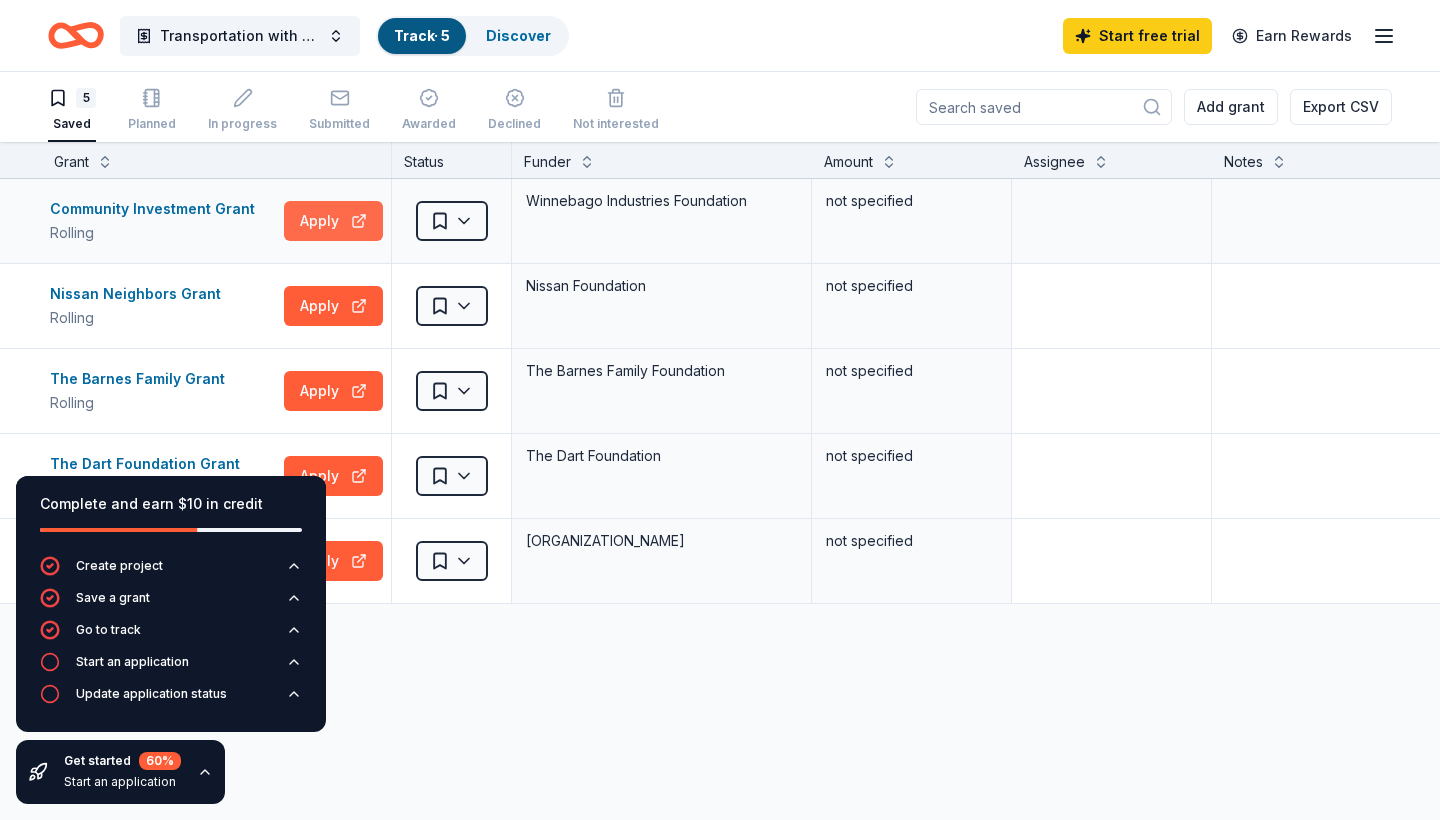 click on "Apply" at bounding box center [333, 221] 